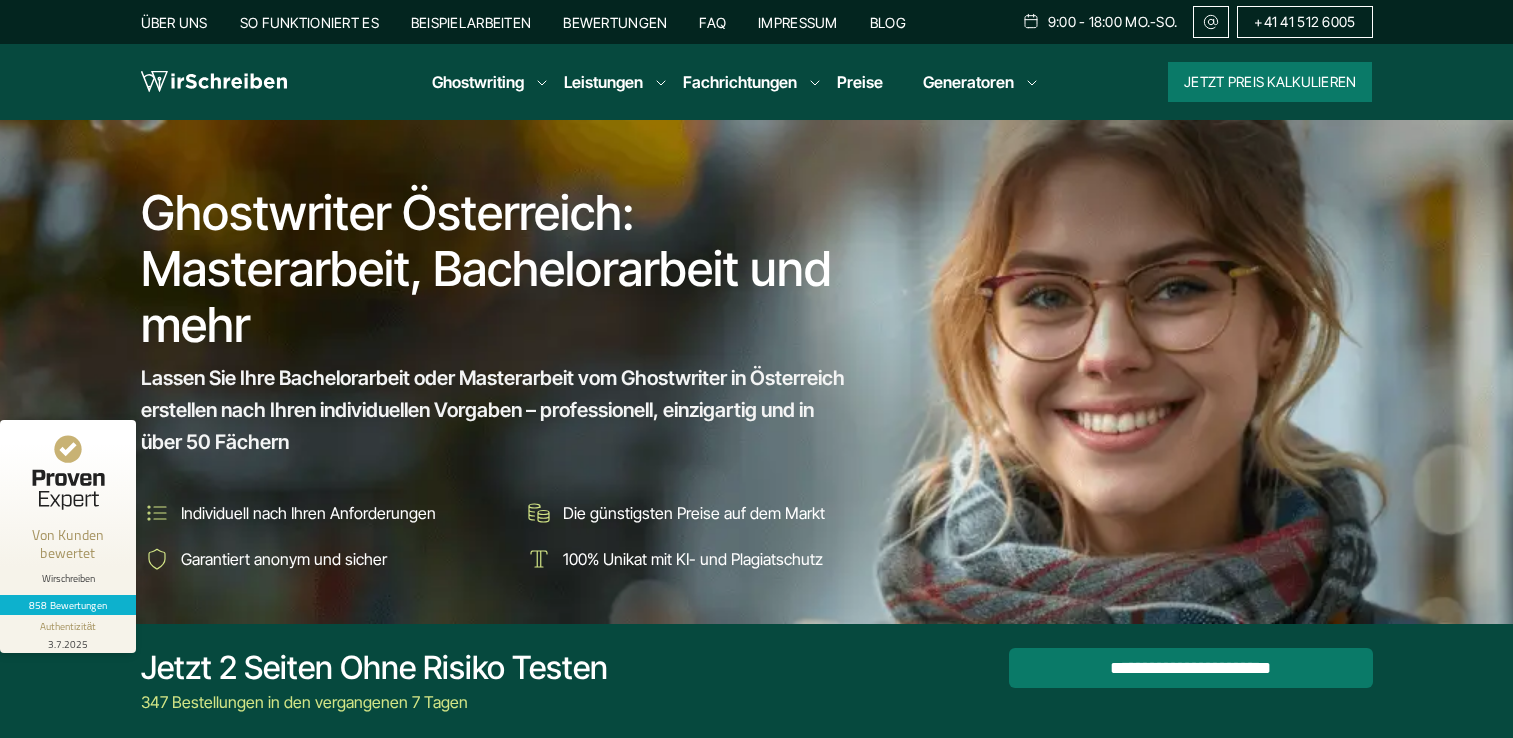 scroll, scrollTop: 0, scrollLeft: 0, axis: both 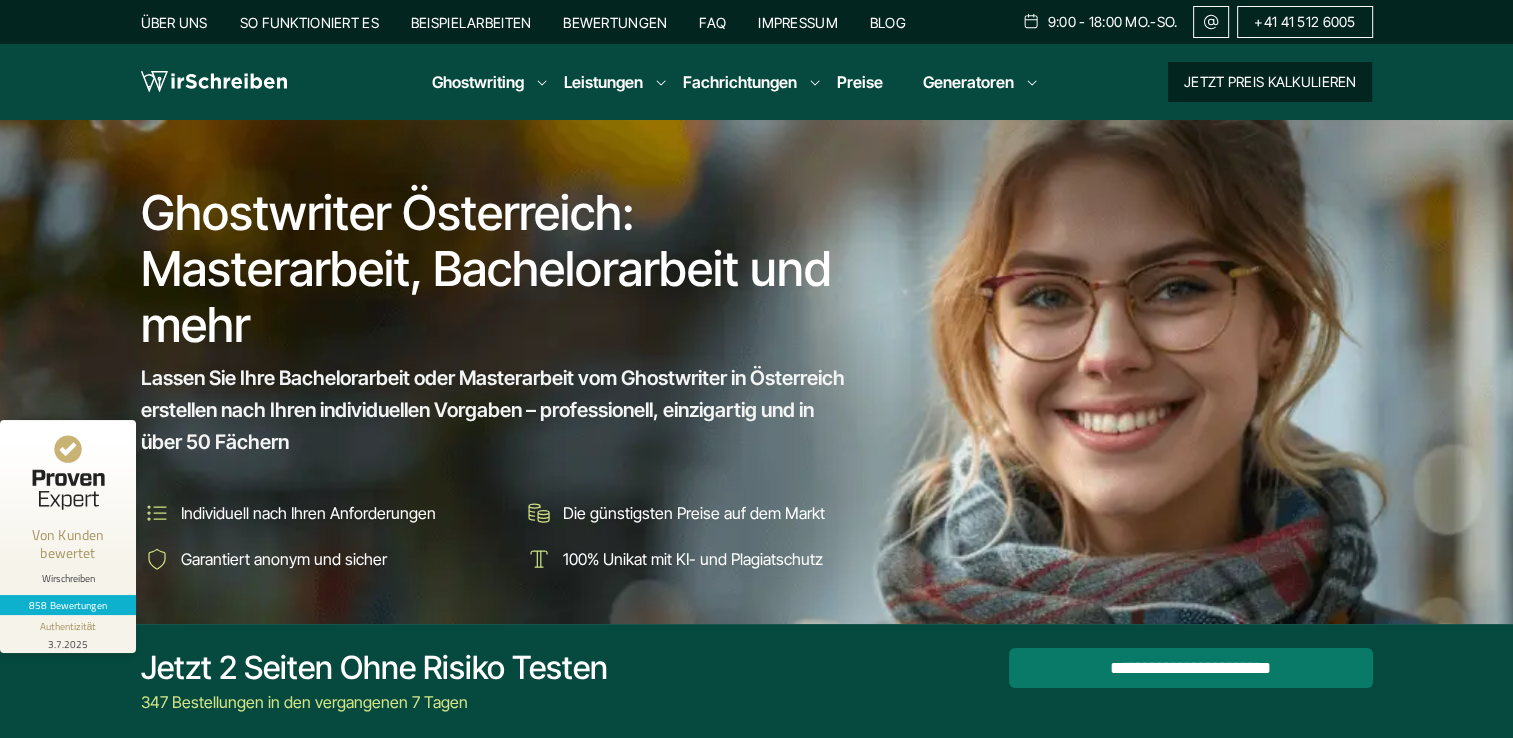 click on "Jetzt Preis
kalkulieren" at bounding box center [1270, 82] 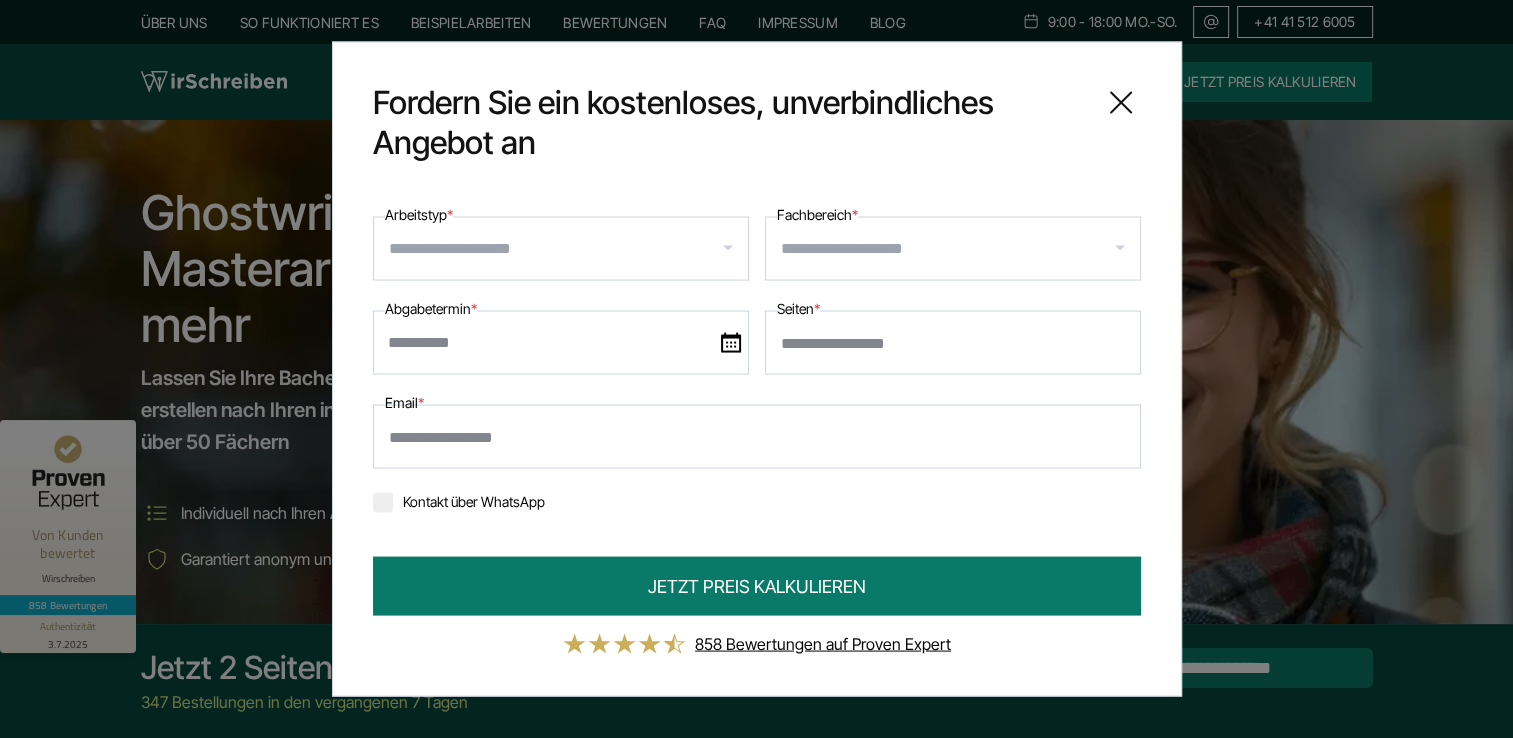 click 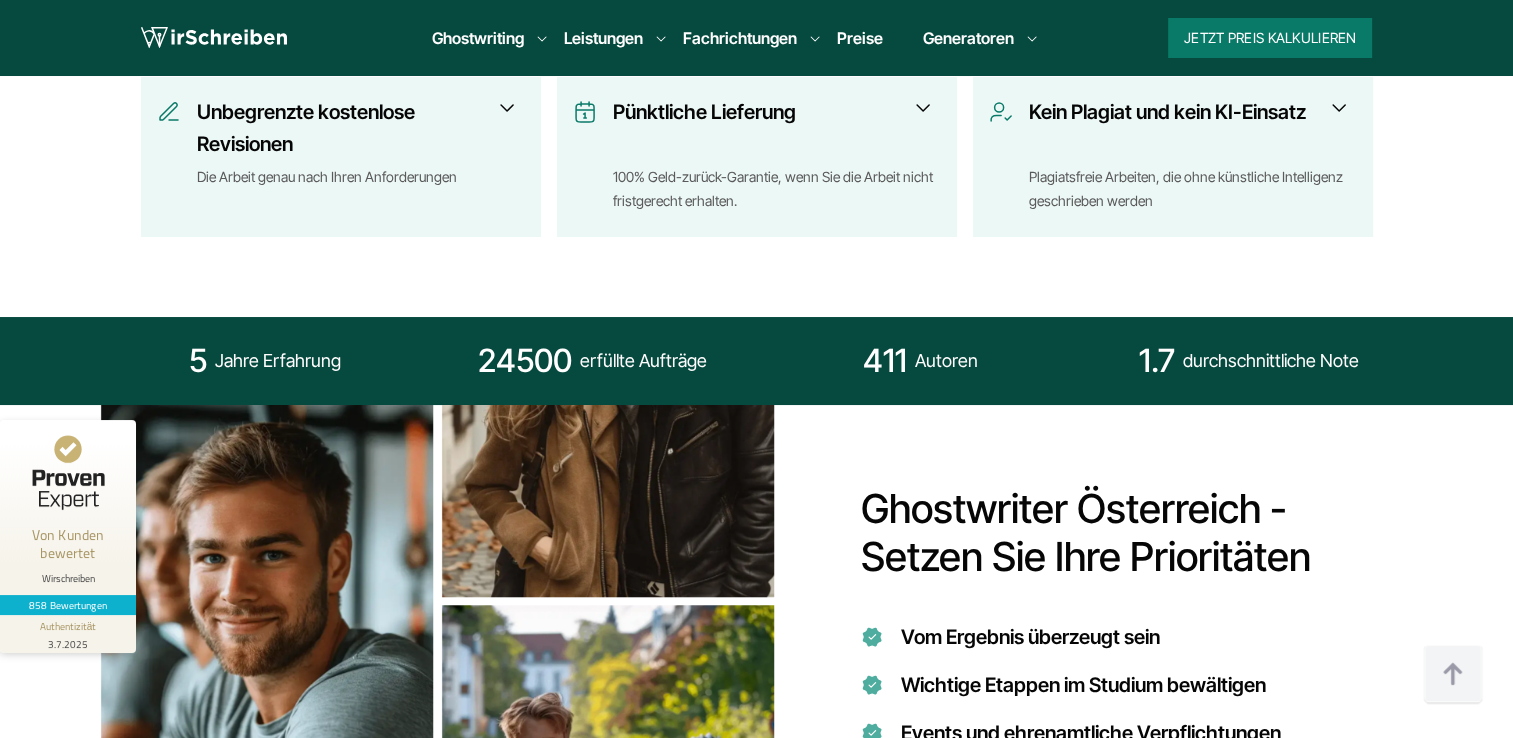 scroll, scrollTop: 1295, scrollLeft: 0, axis: vertical 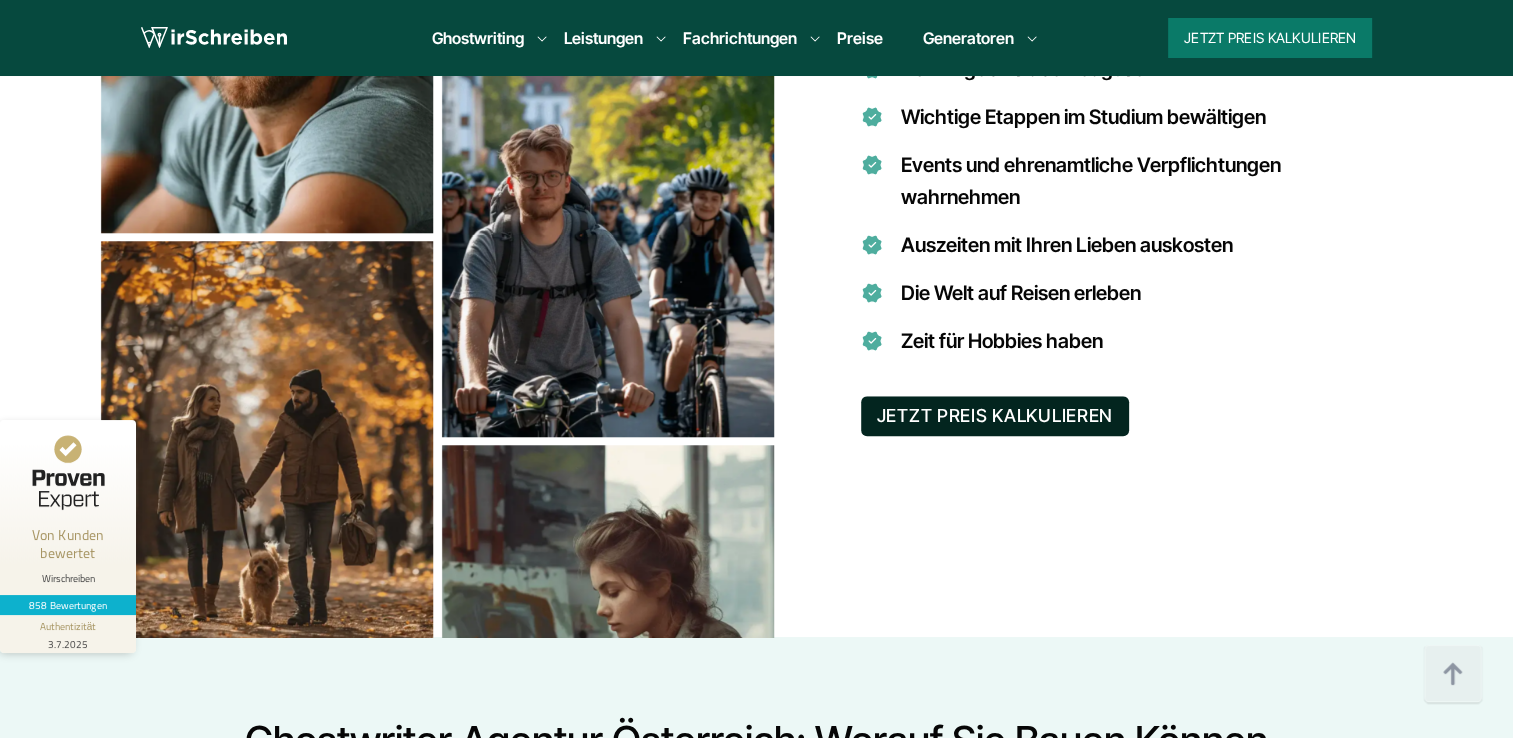 click on "JETZT PREIS KALKULIEREN" at bounding box center (995, 416) 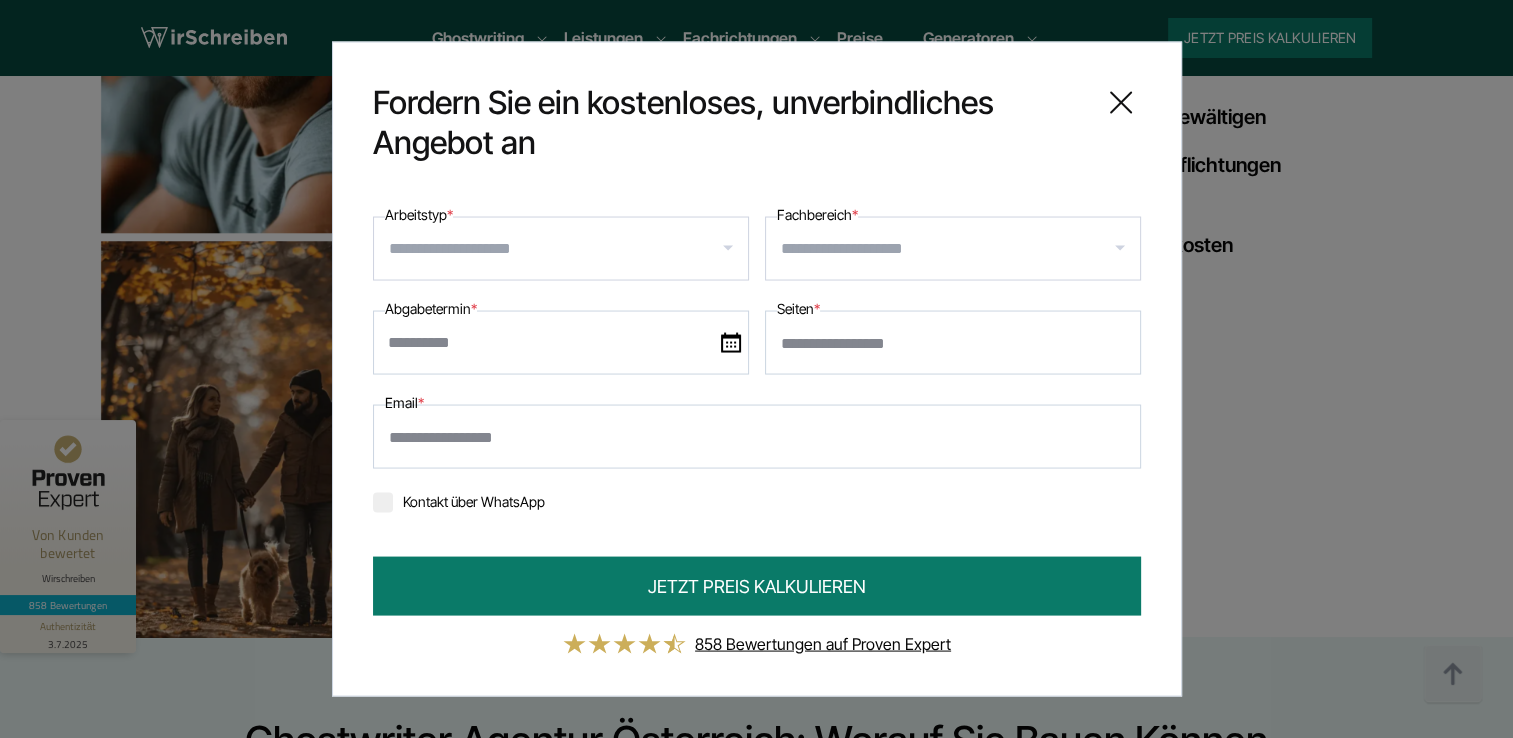 click on "Arbeitstyp  *" at bounding box center [568, 249] 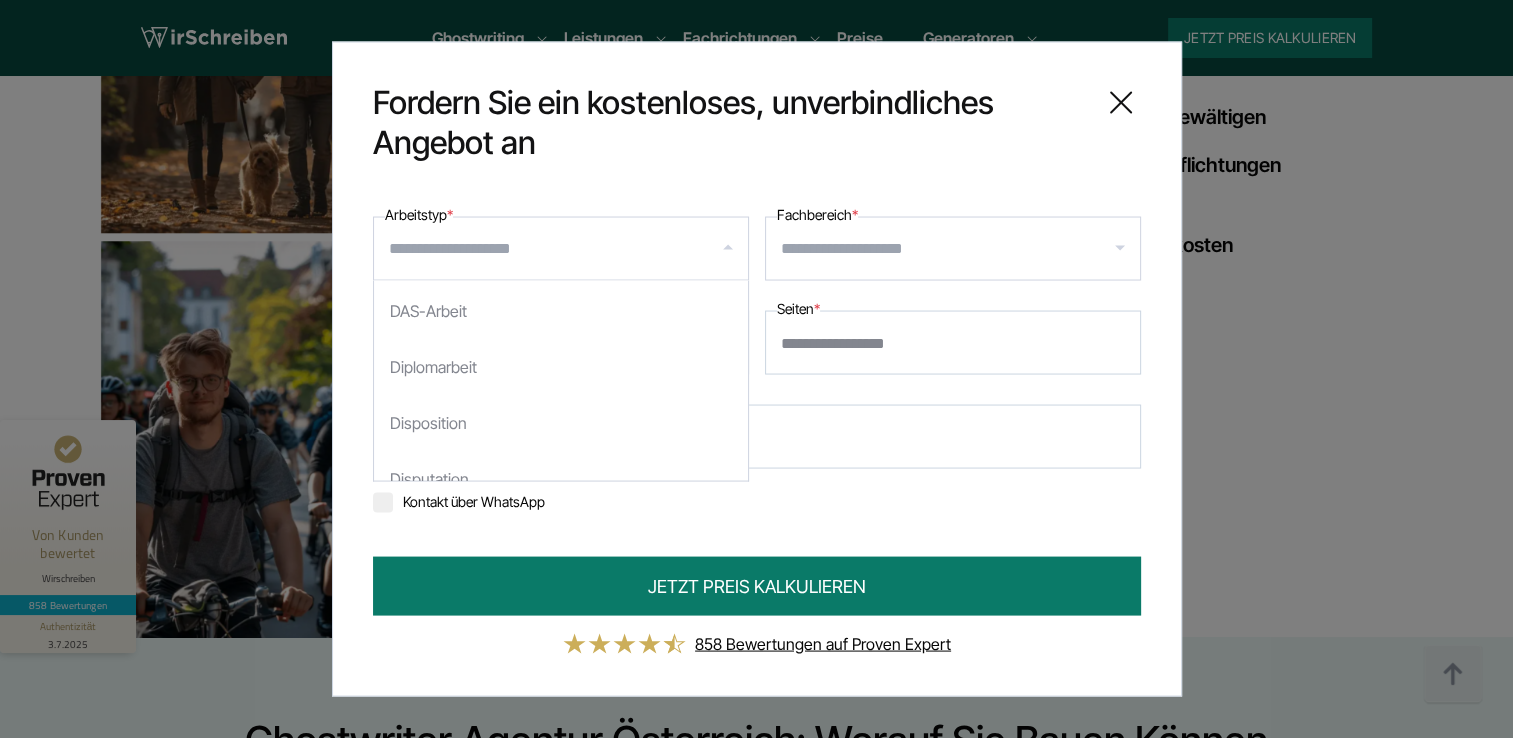 scroll, scrollTop: 1132, scrollLeft: 0, axis: vertical 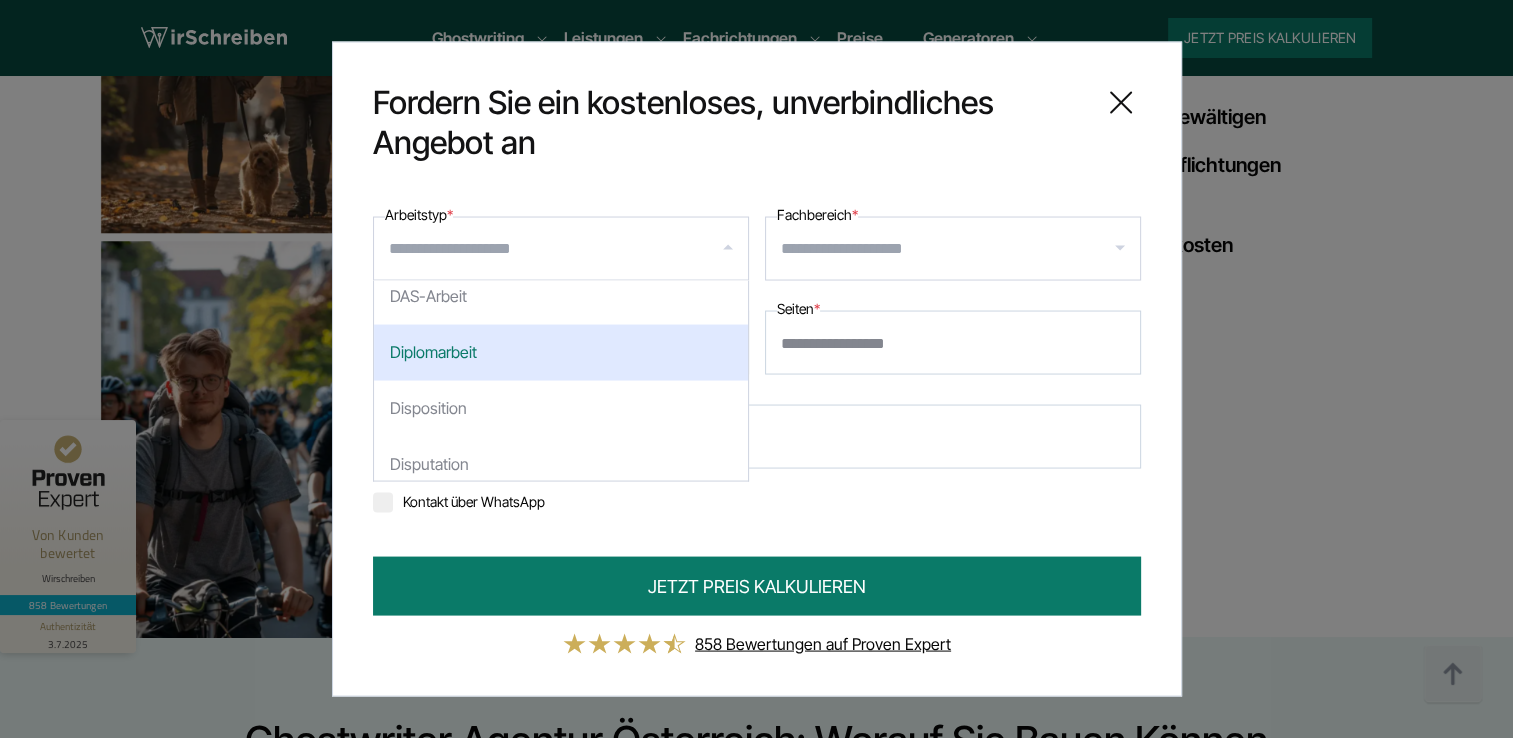 click on "Diplomarbeit" at bounding box center (561, 353) 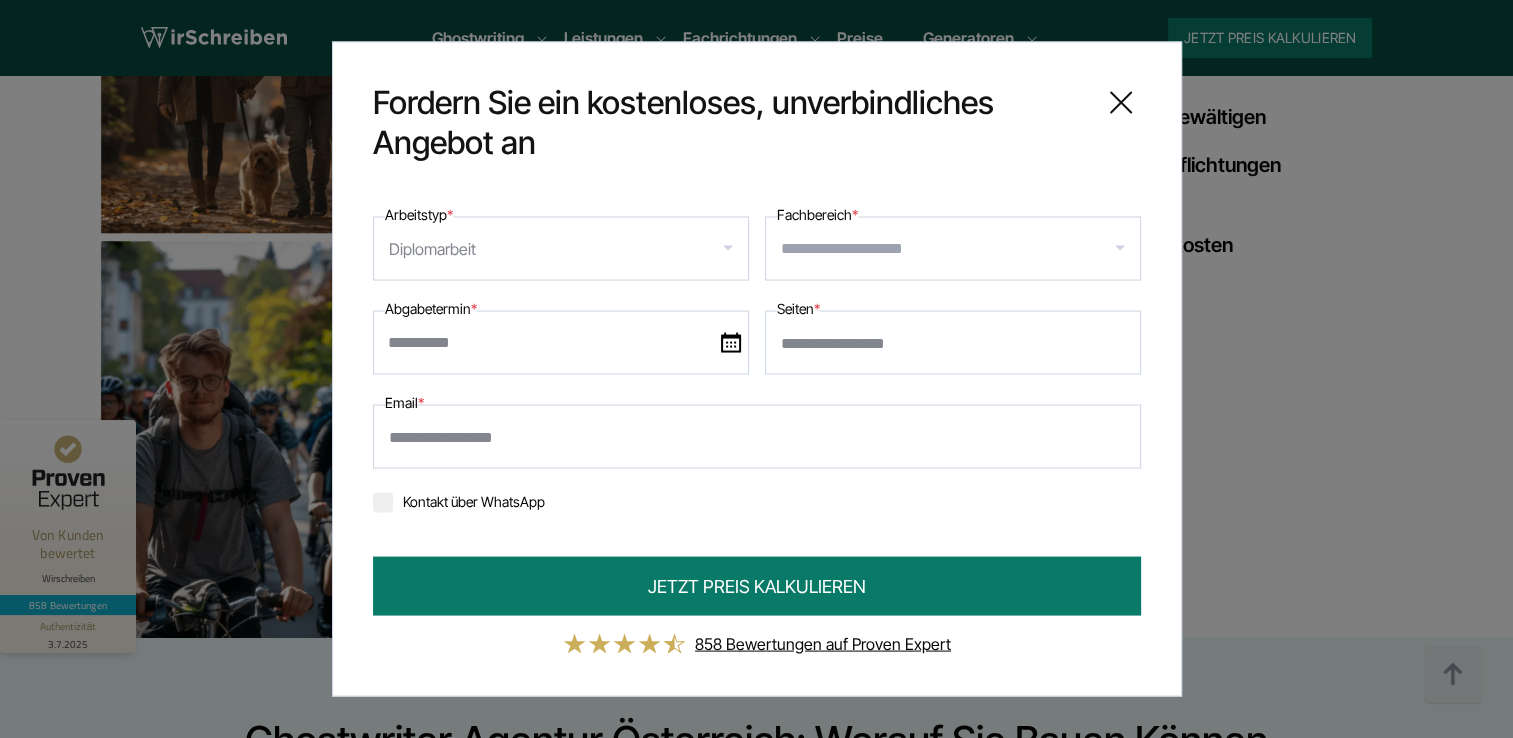 click on "Fachbereich  *" at bounding box center (960, 249) 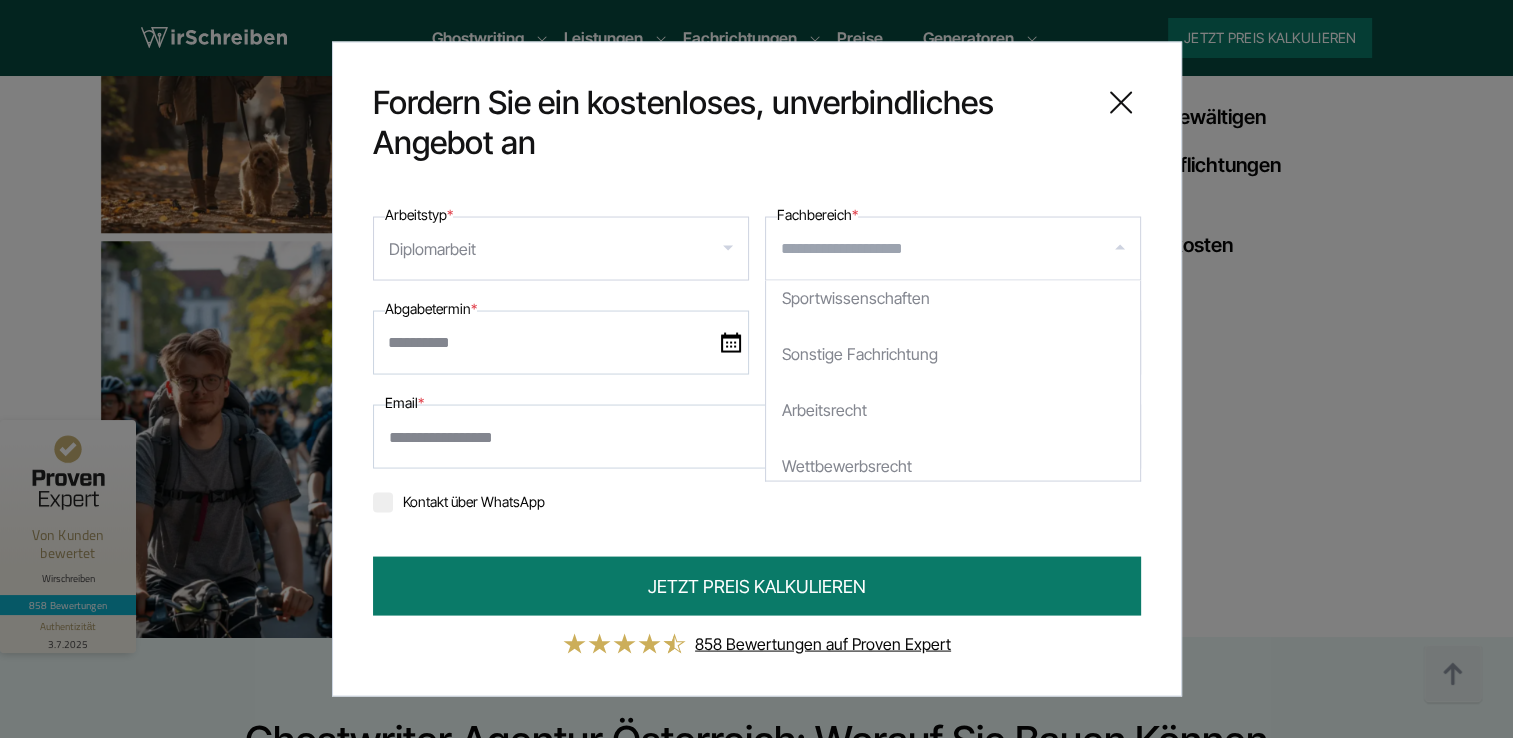 scroll, scrollTop: 0, scrollLeft: 0, axis: both 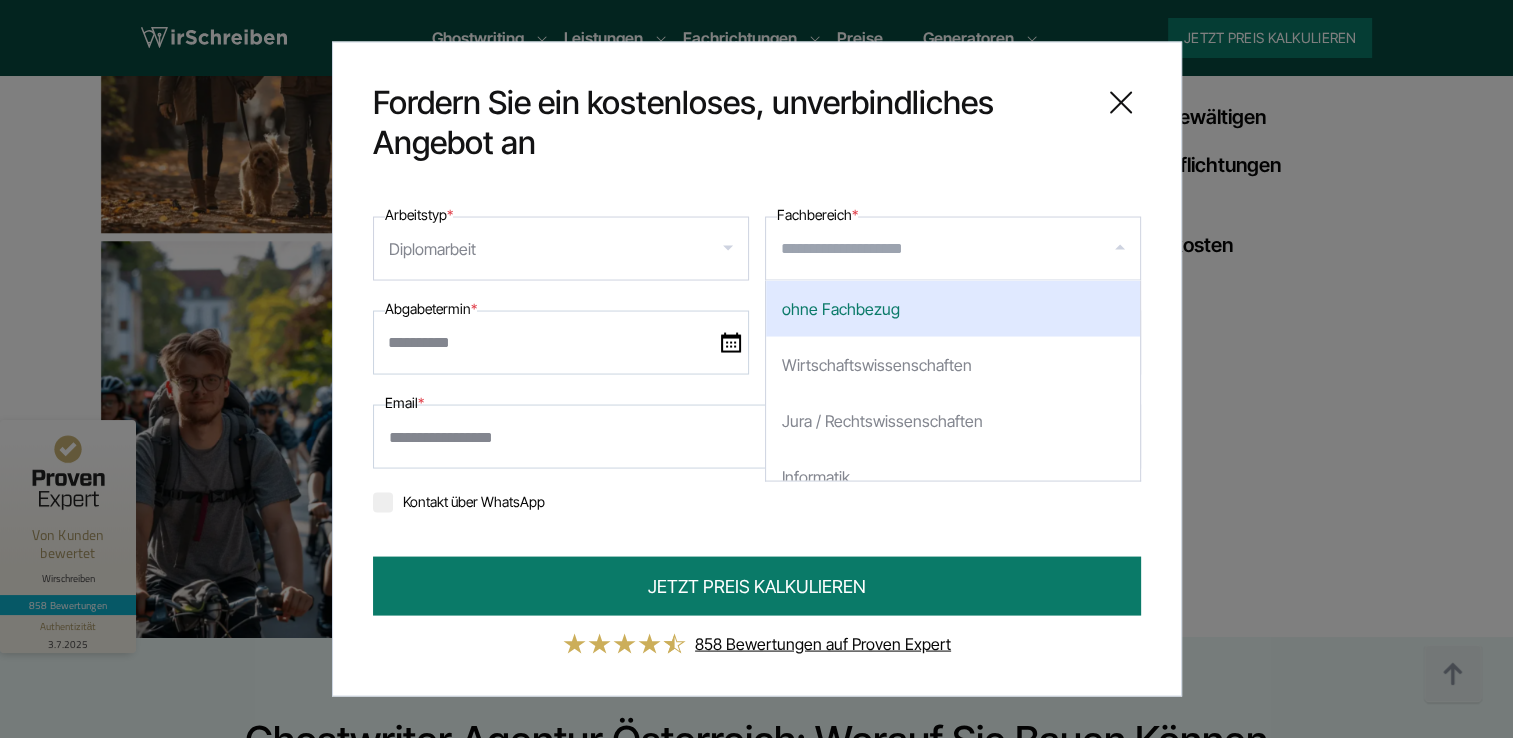 click on "Fachbereich  *" at bounding box center [960, 249] 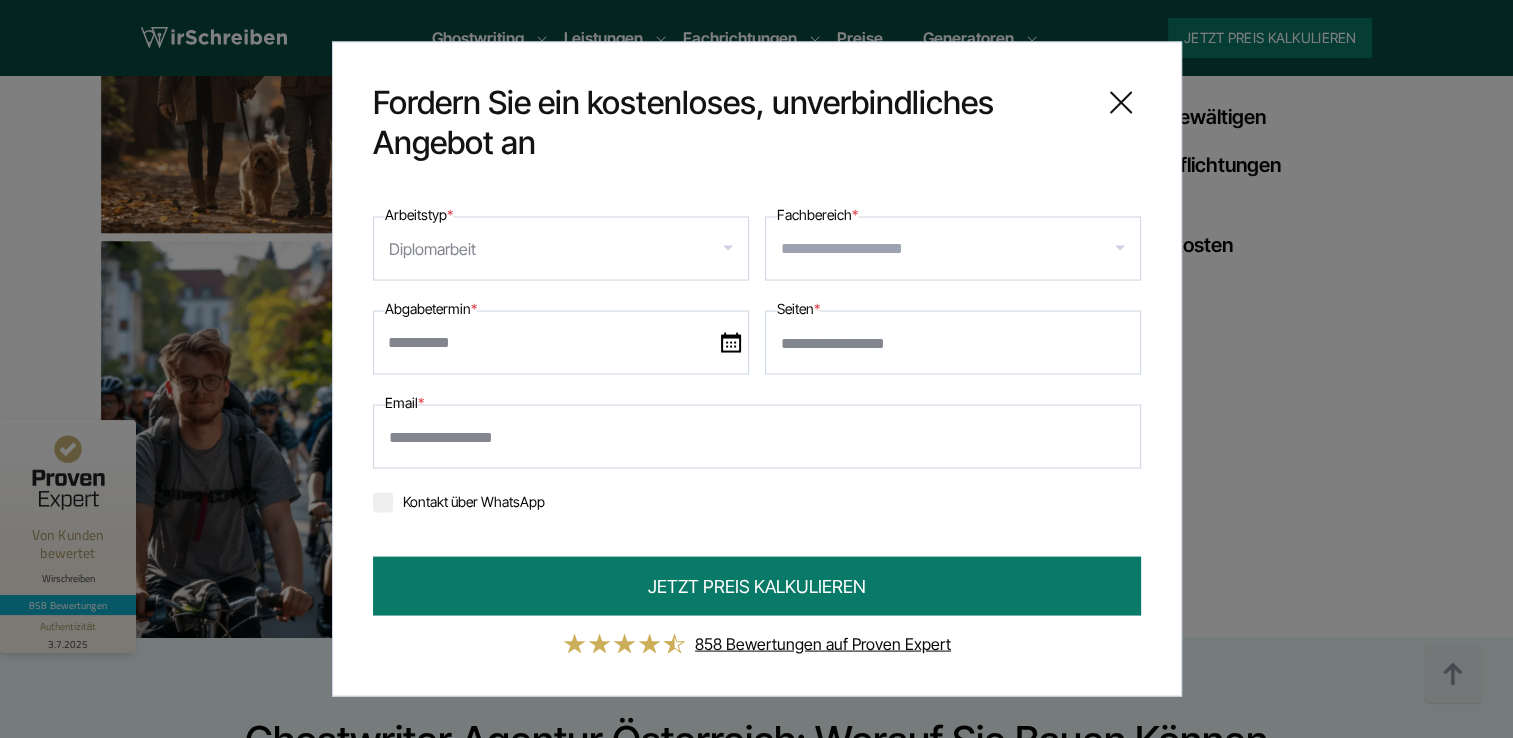 click on "Fachbereich  *" at bounding box center (960, 249) 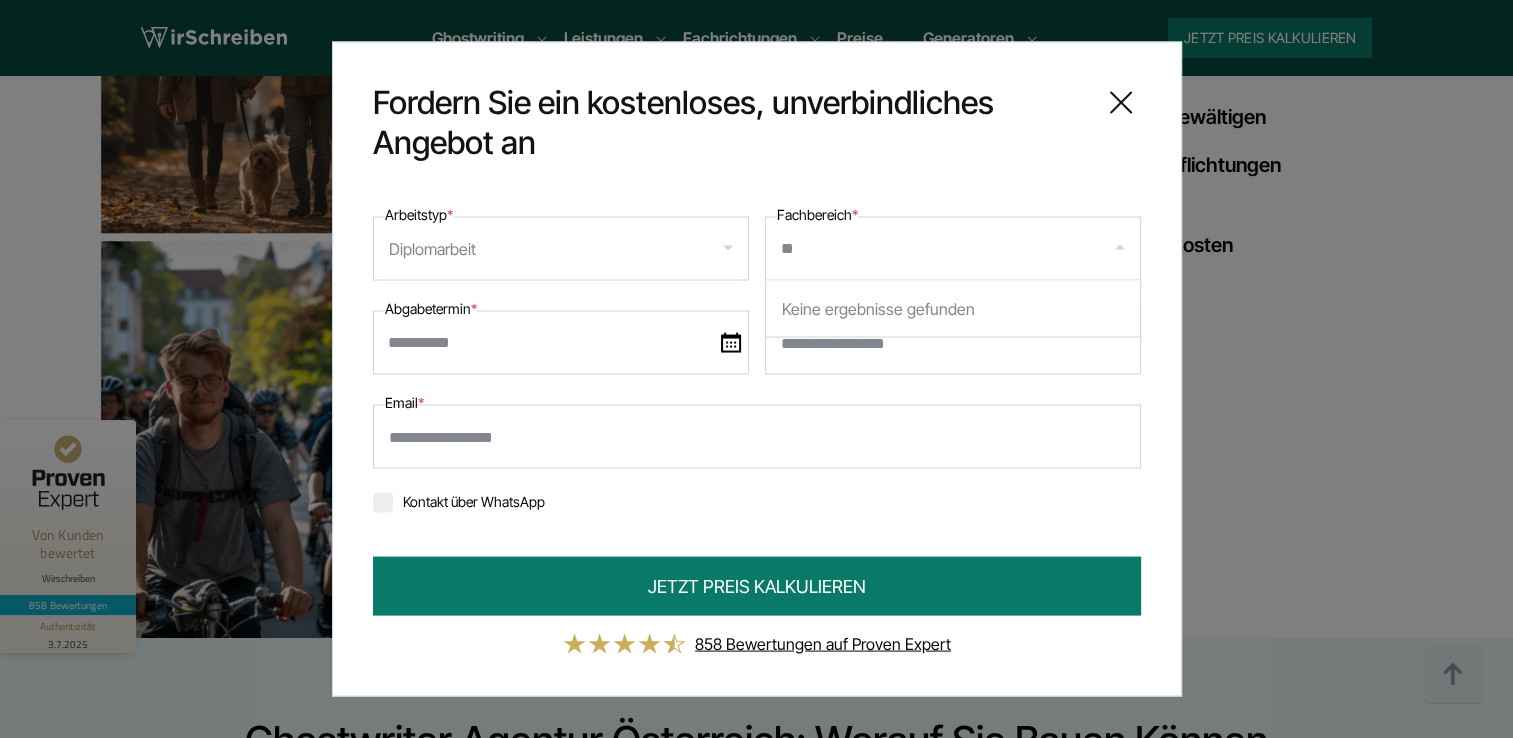 type on "*" 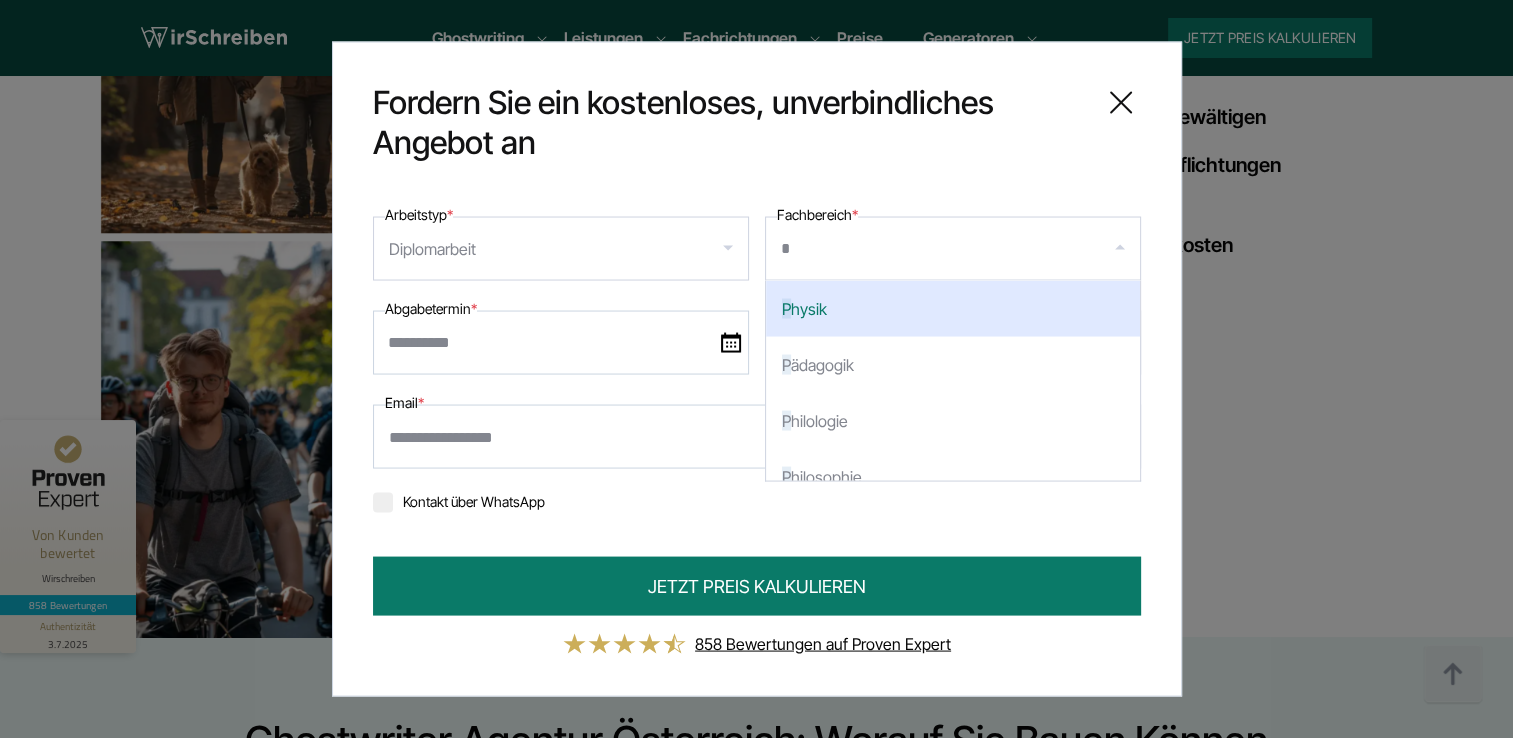 type on "**" 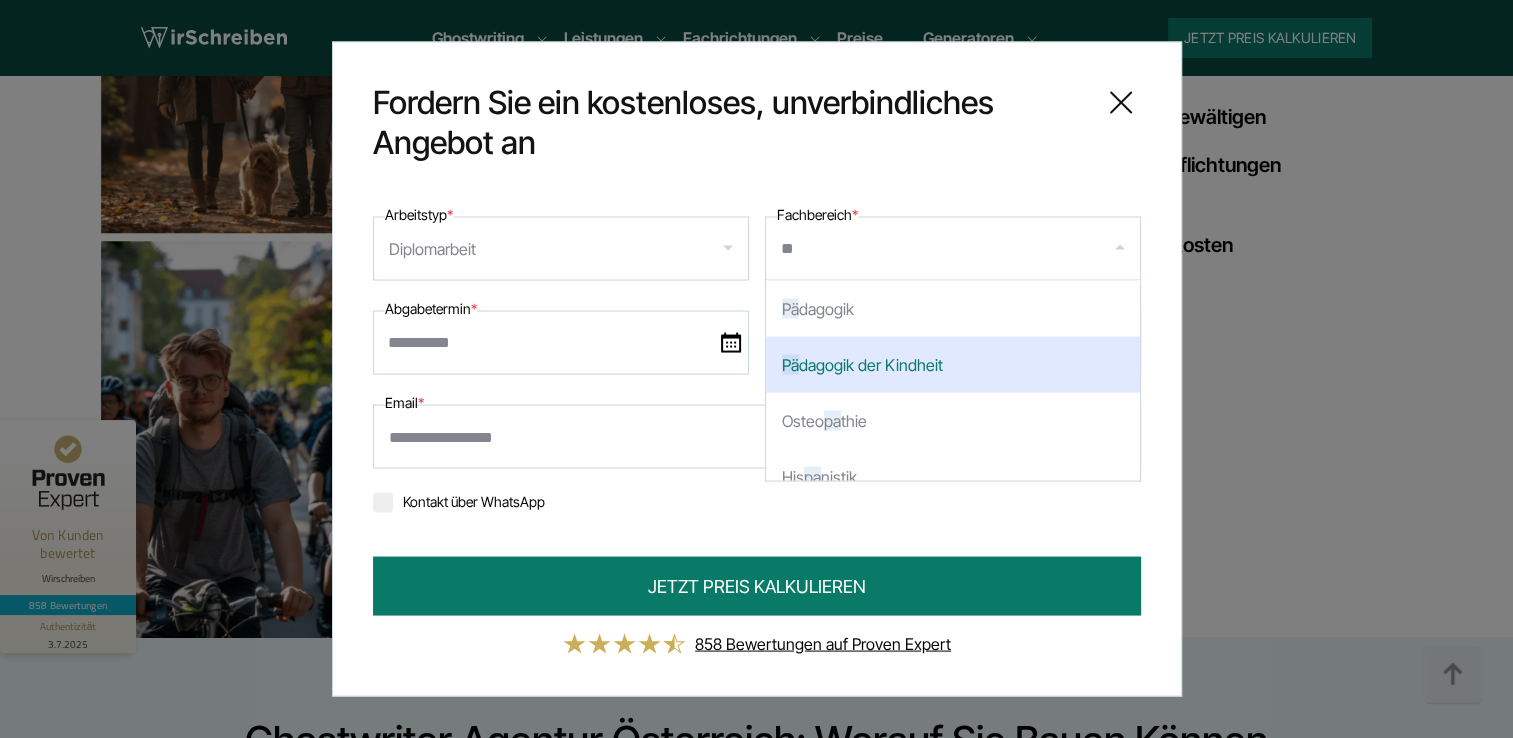 click on "Pä dagogik der Kindheit" at bounding box center [953, 365] 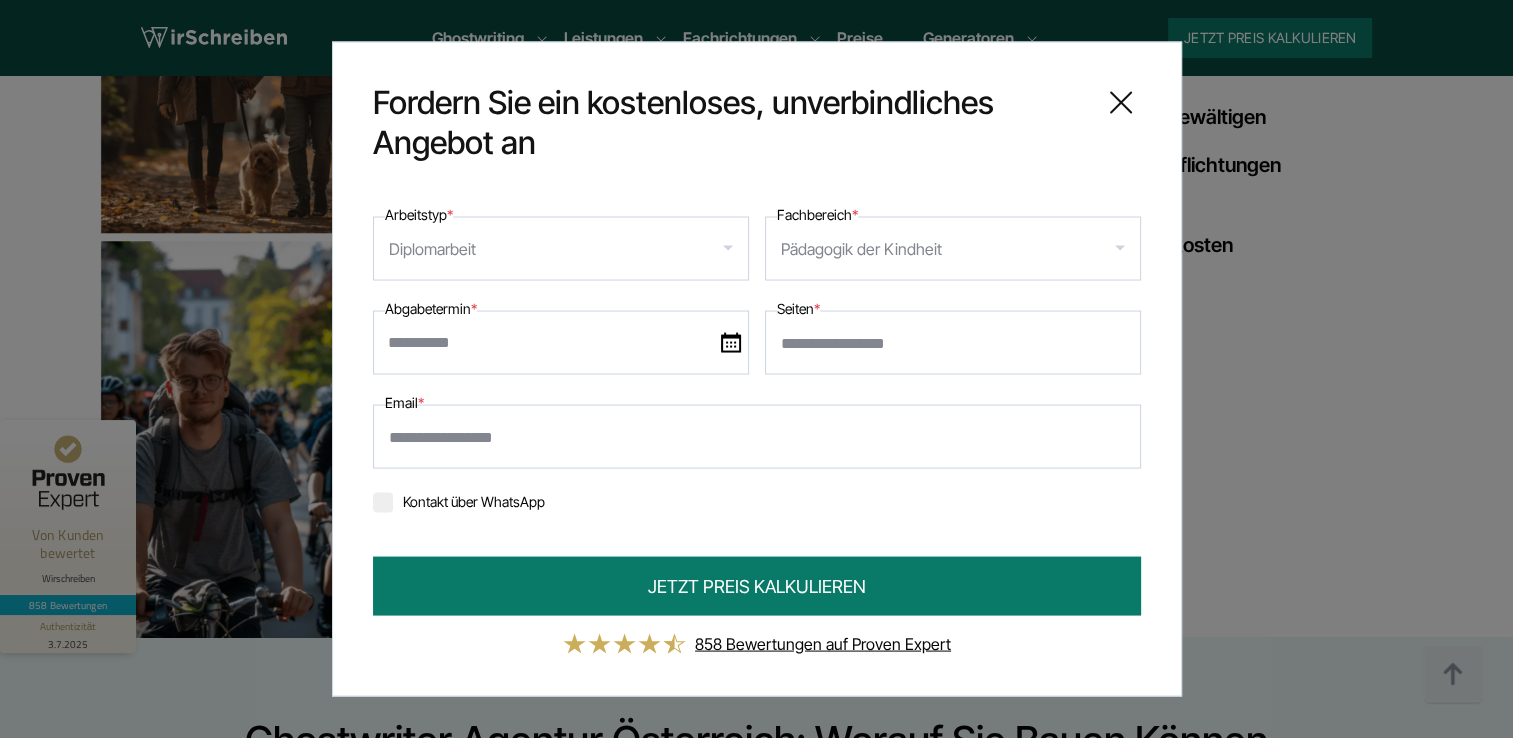 click at bounding box center (561, 343) 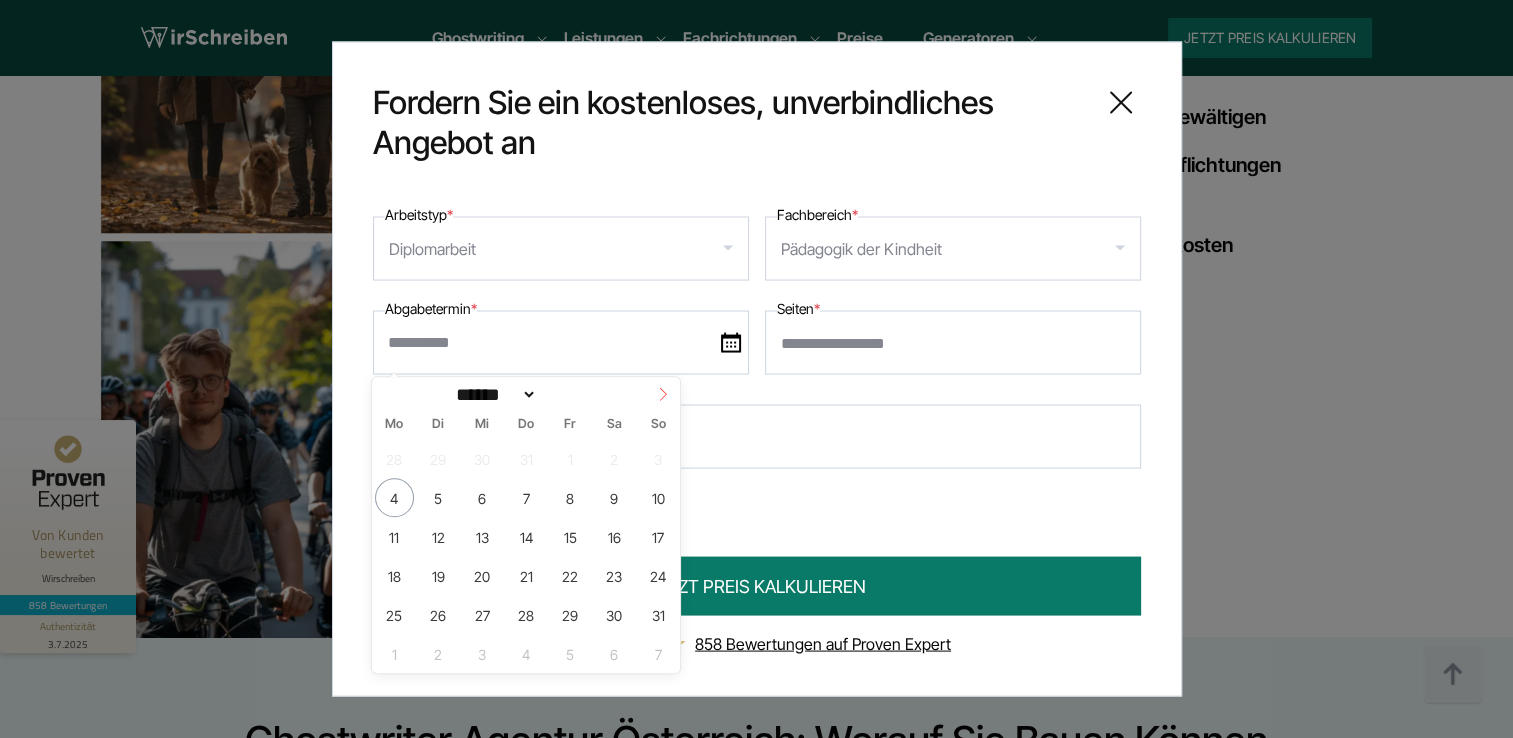 click 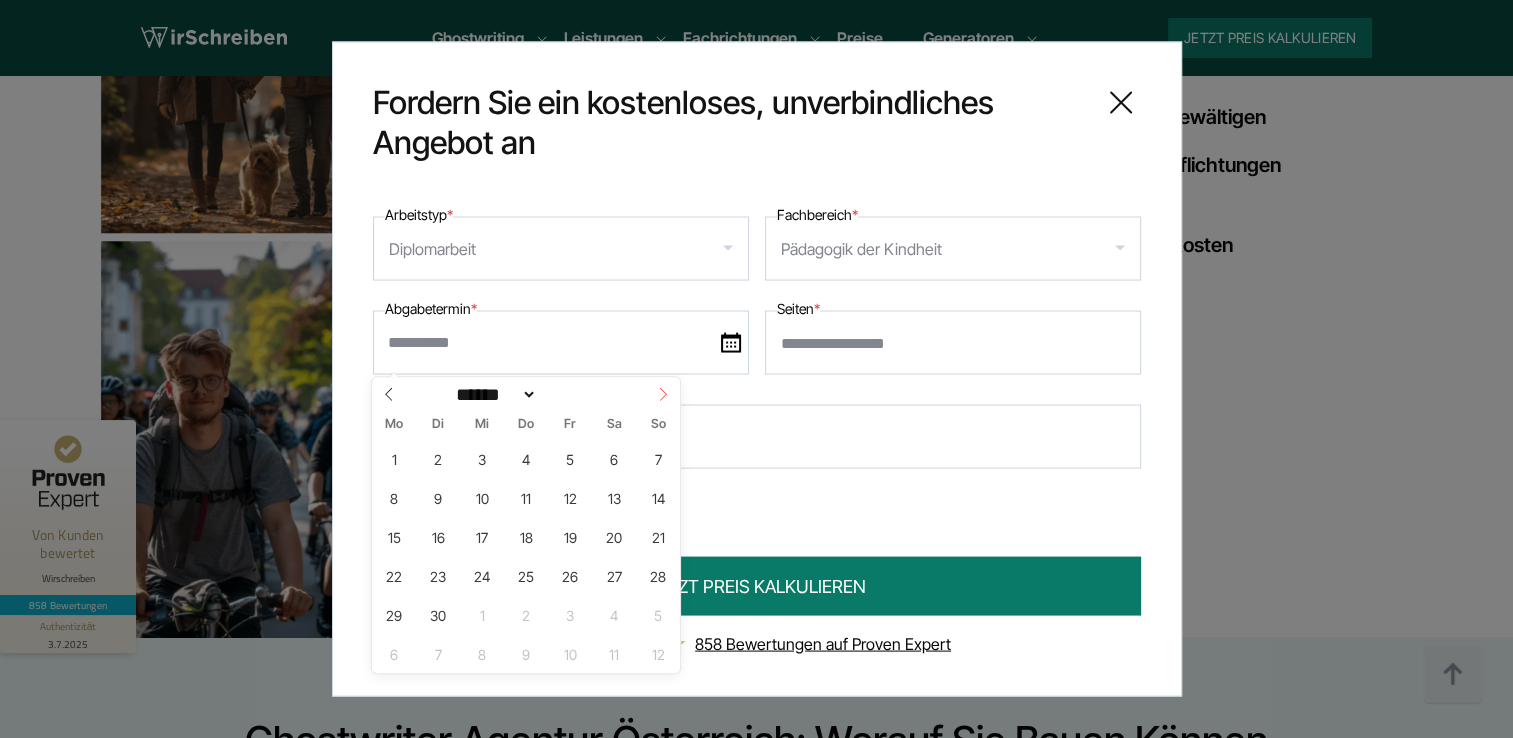 select on "*" 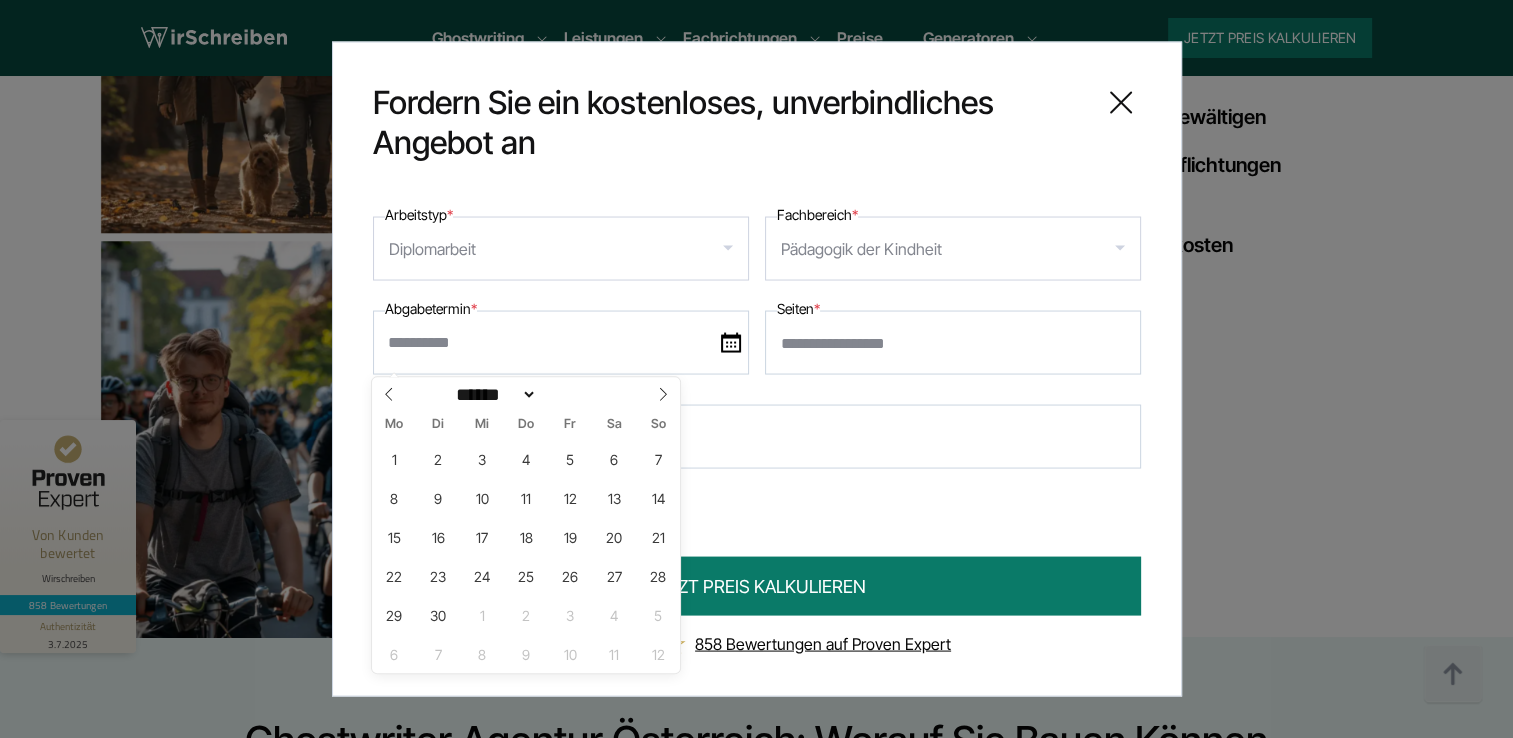 click on "Email  *" at bounding box center [757, 437] 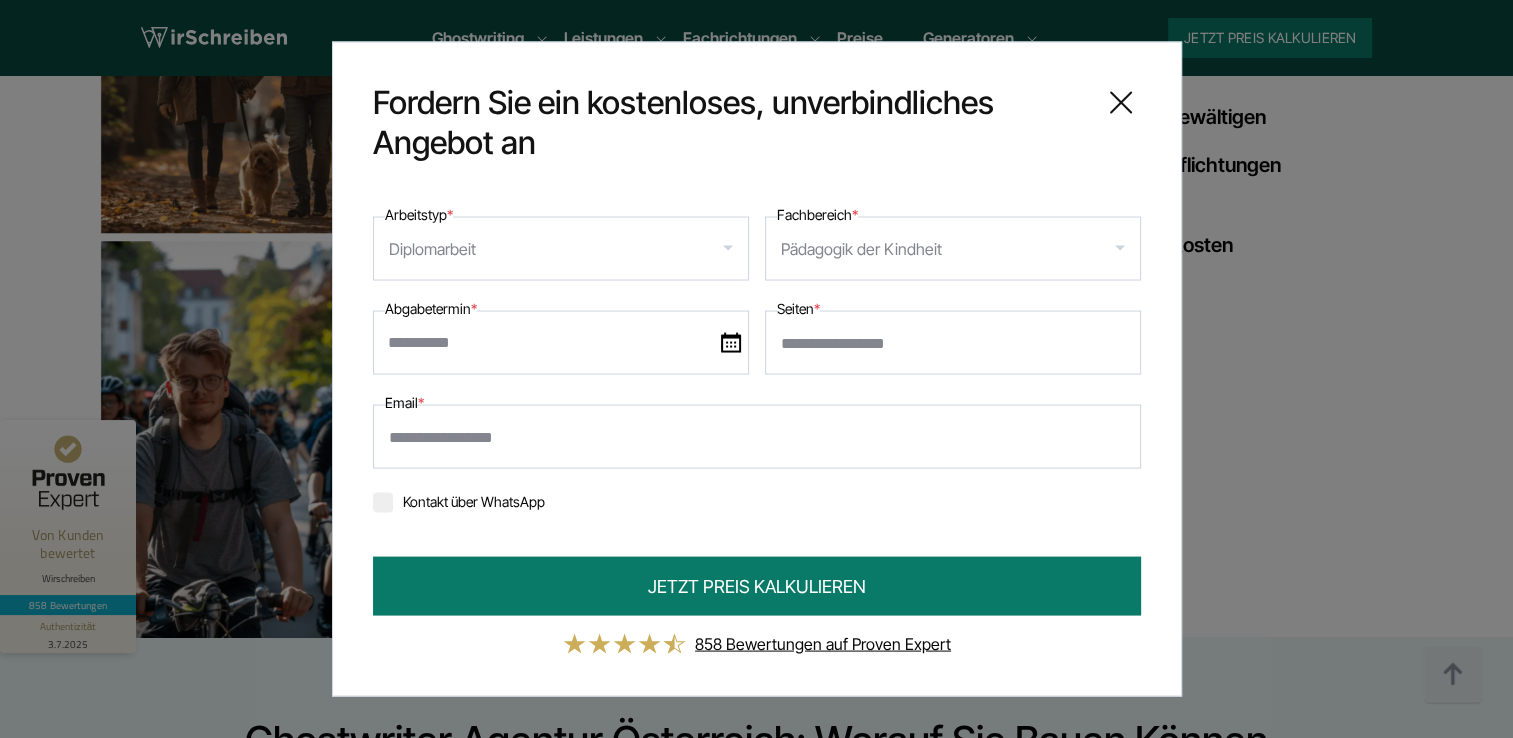 click on "Pädagogik der Kindheit" at bounding box center (953, 249) 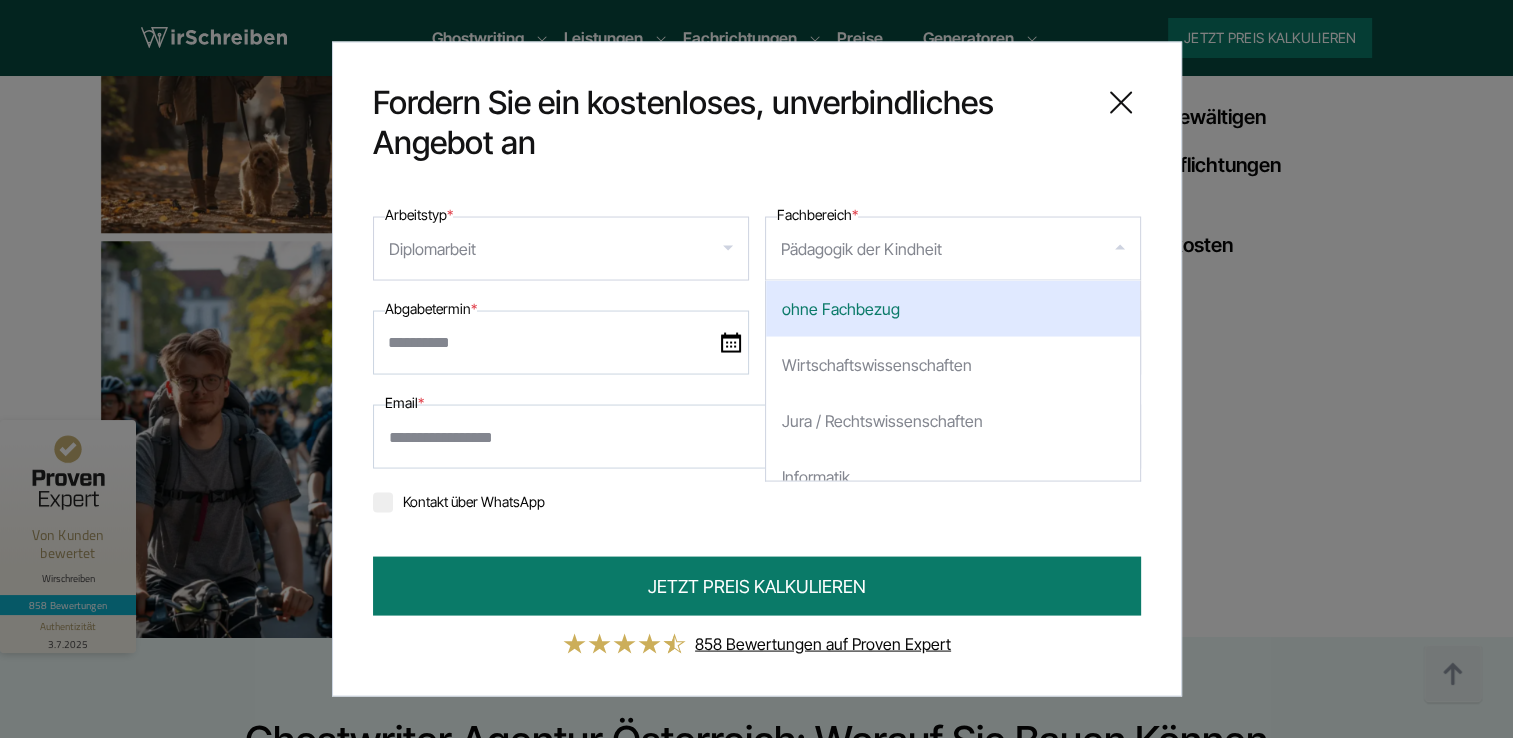 click on "ohne Fachbezug" at bounding box center [953, 309] 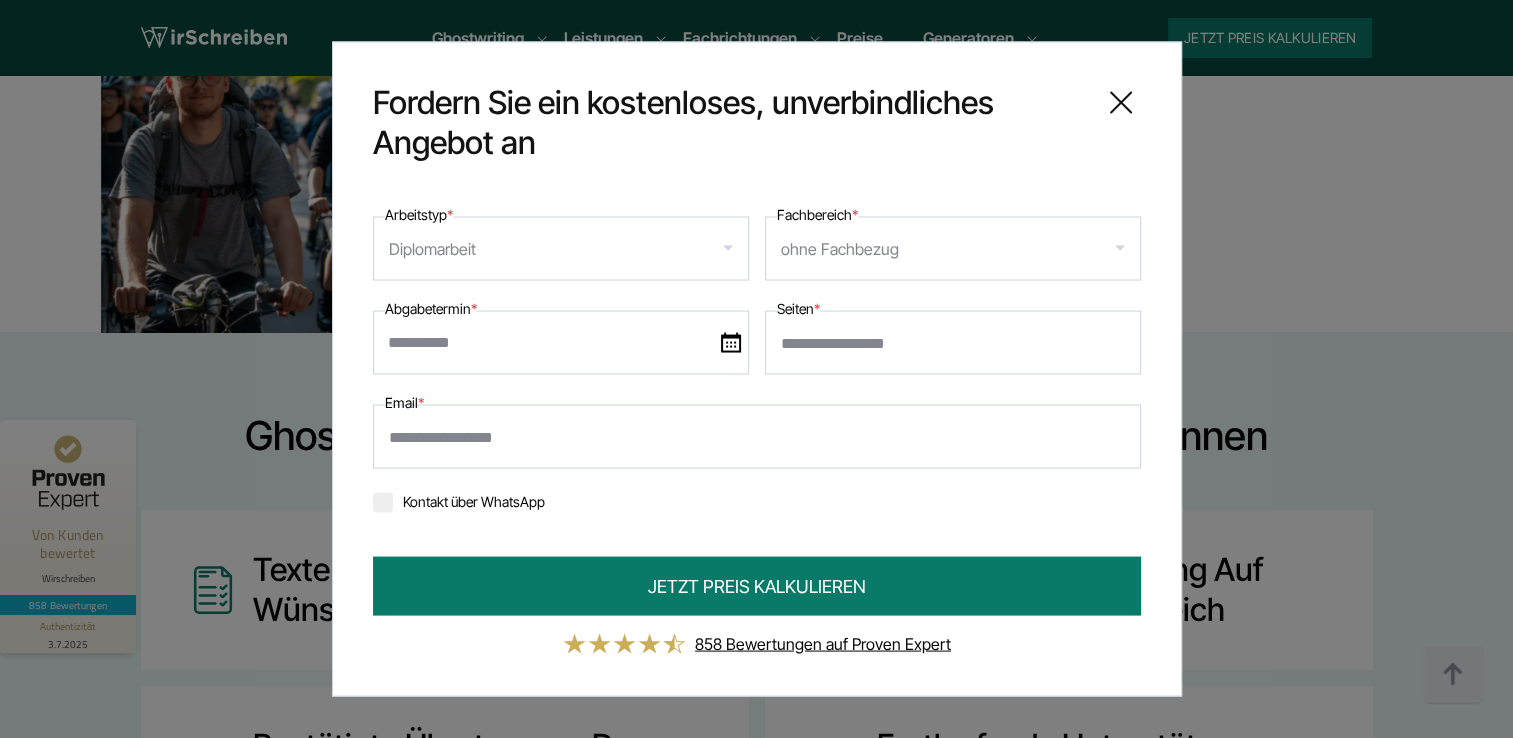 scroll, scrollTop: 2168, scrollLeft: 0, axis: vertical 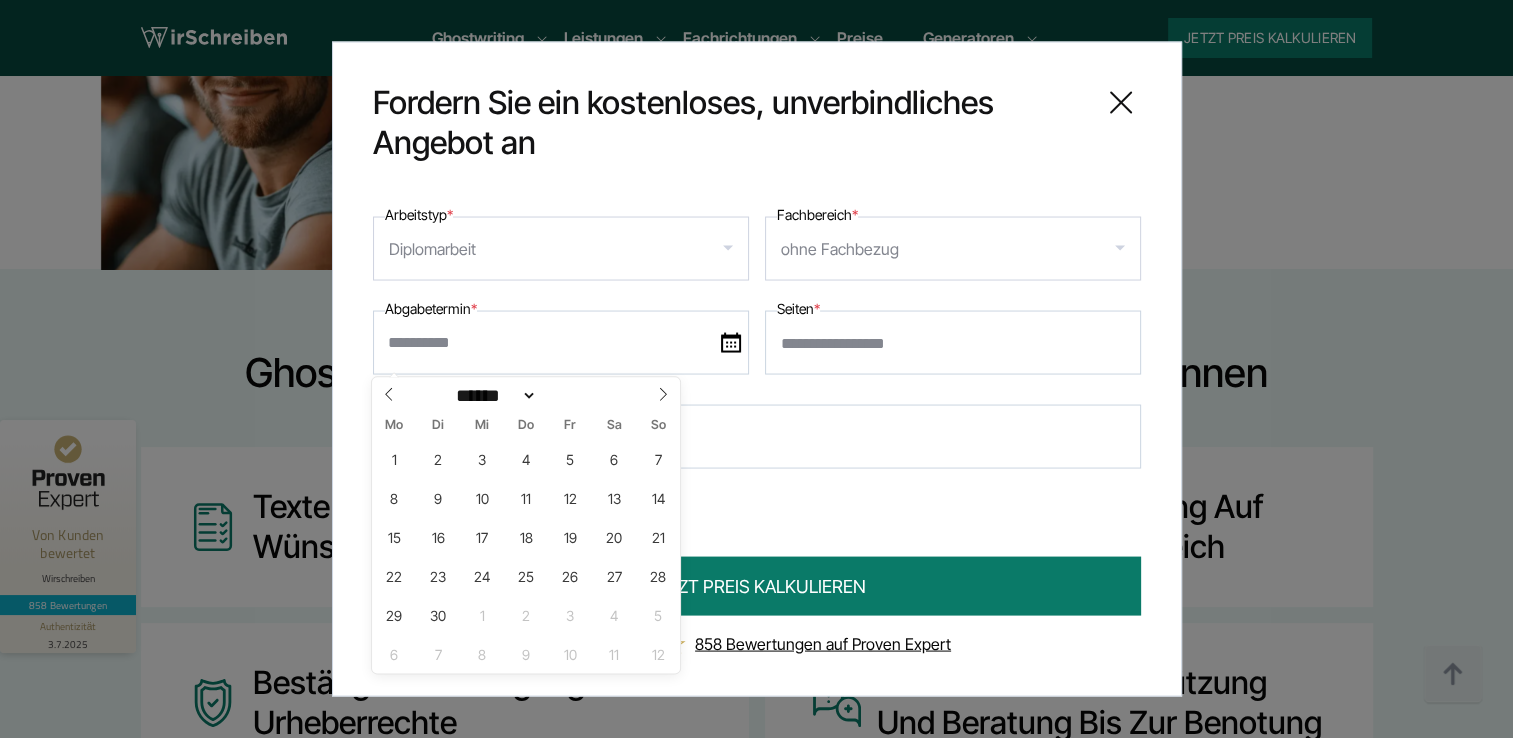 click at bounding box center [561, 343] 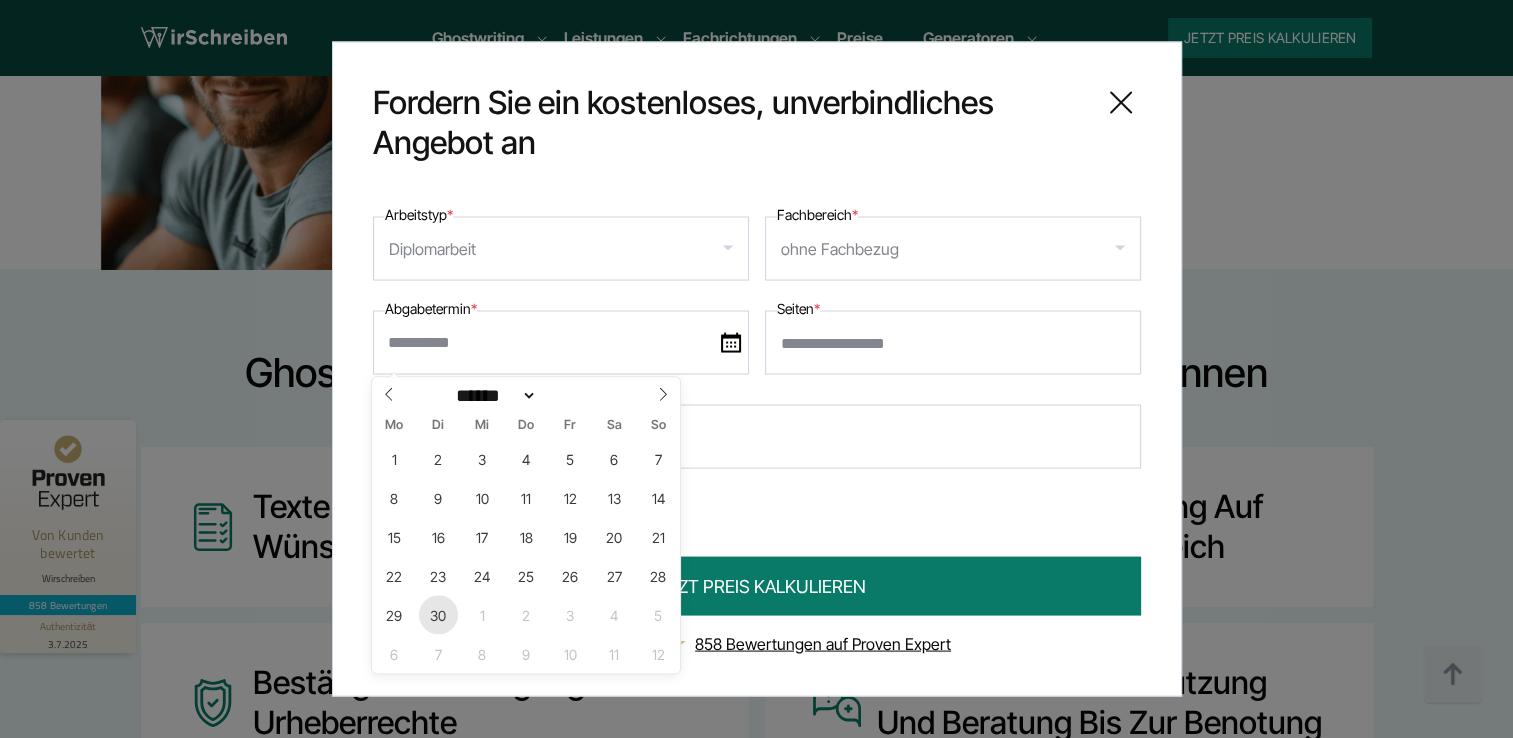 click on "30" at bounding box center [438, 614] 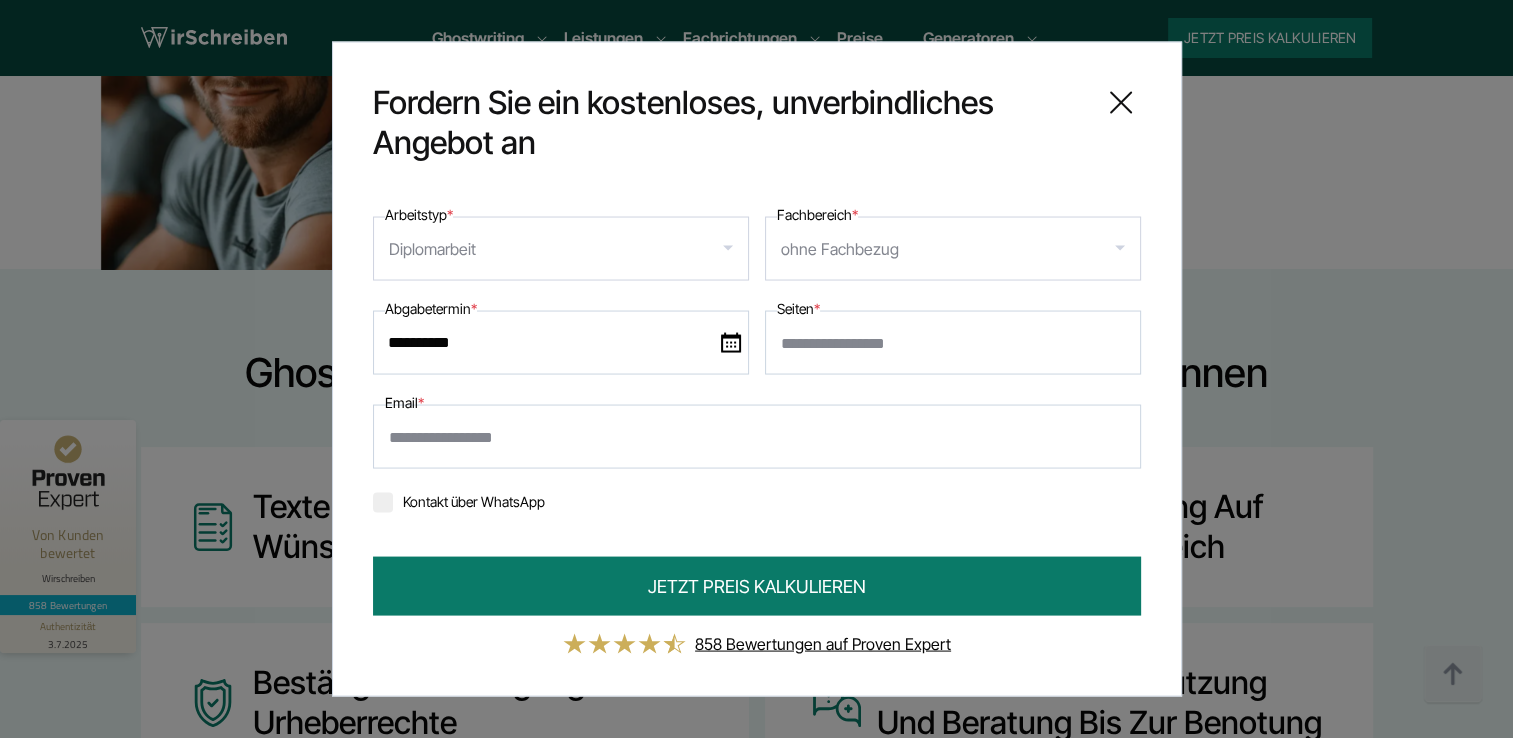 click on "Seiten  *" at bounding box center [953, 343] 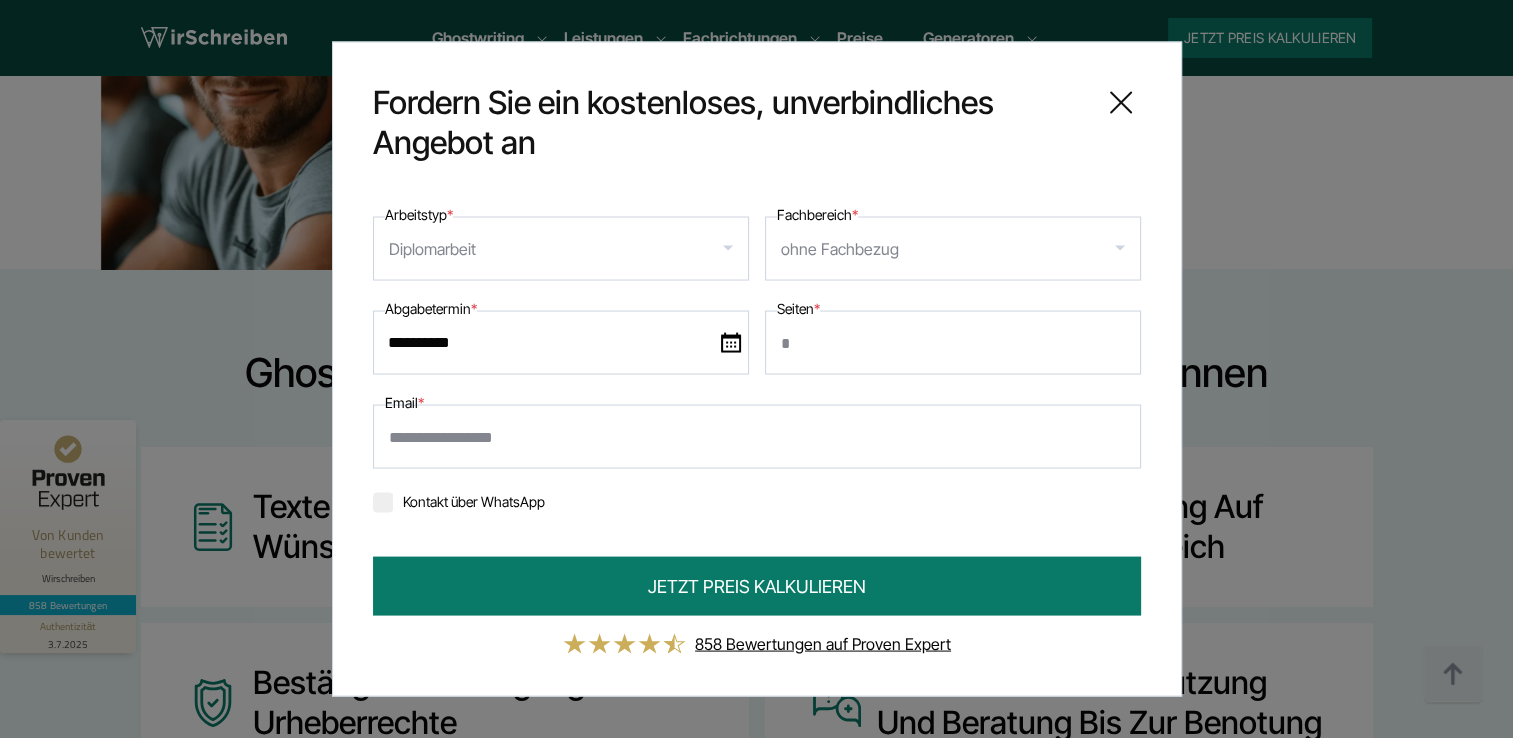 click on "Seiten  *" at bounding box center [953, 343] 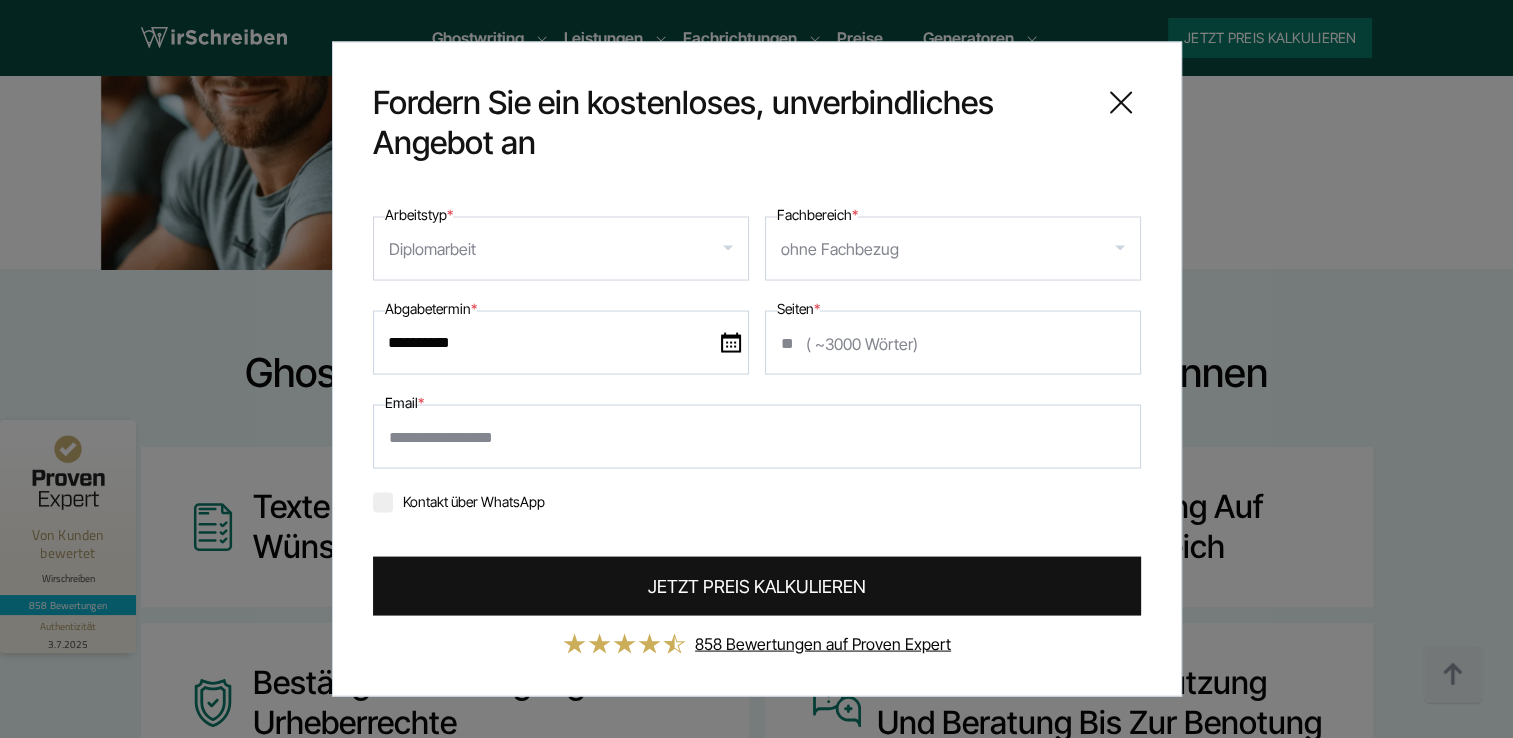 type on "**" 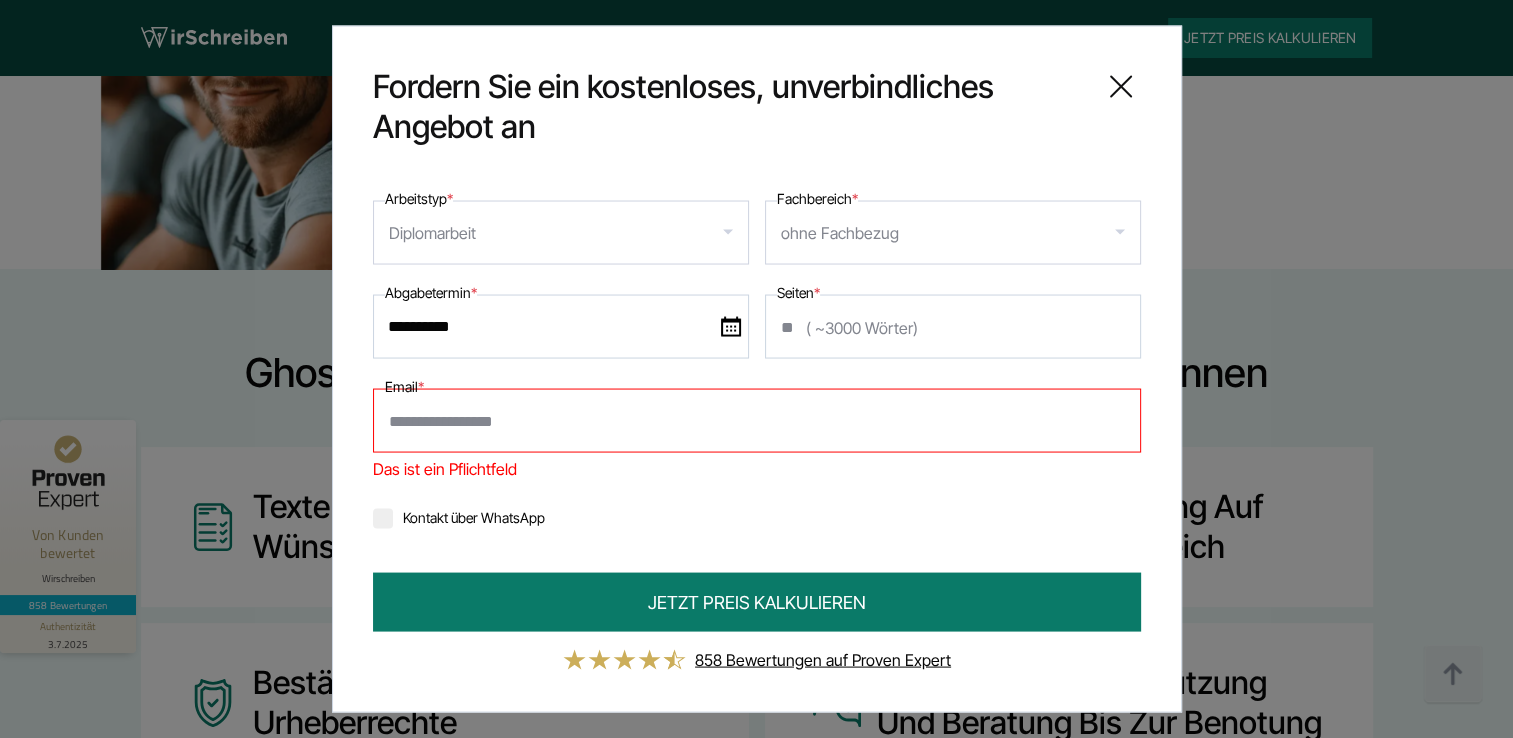 click on "Email  *" at bounding box center (757, 421) 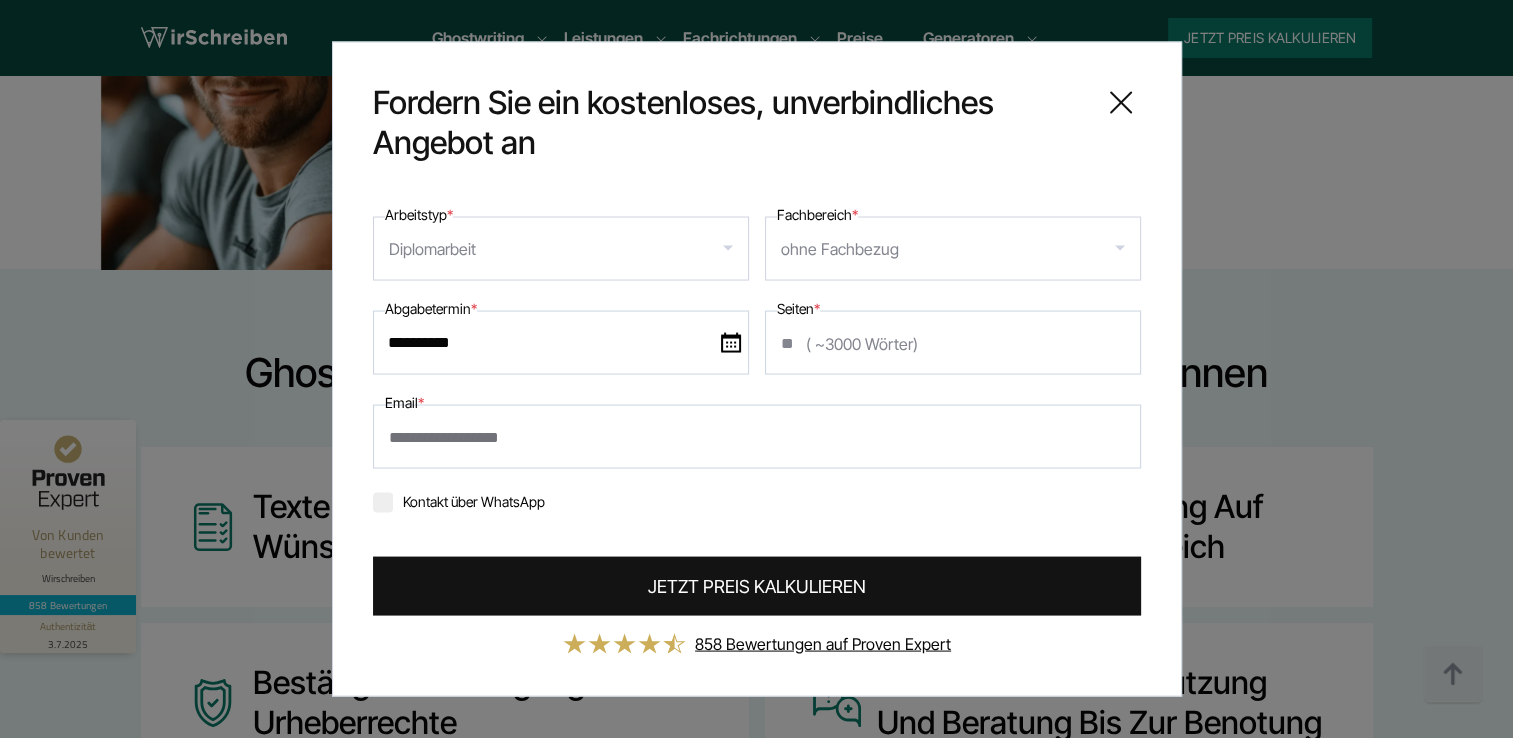 click on "JETZT PREIS KALKULIEREN" at bounding box center [757, 586] 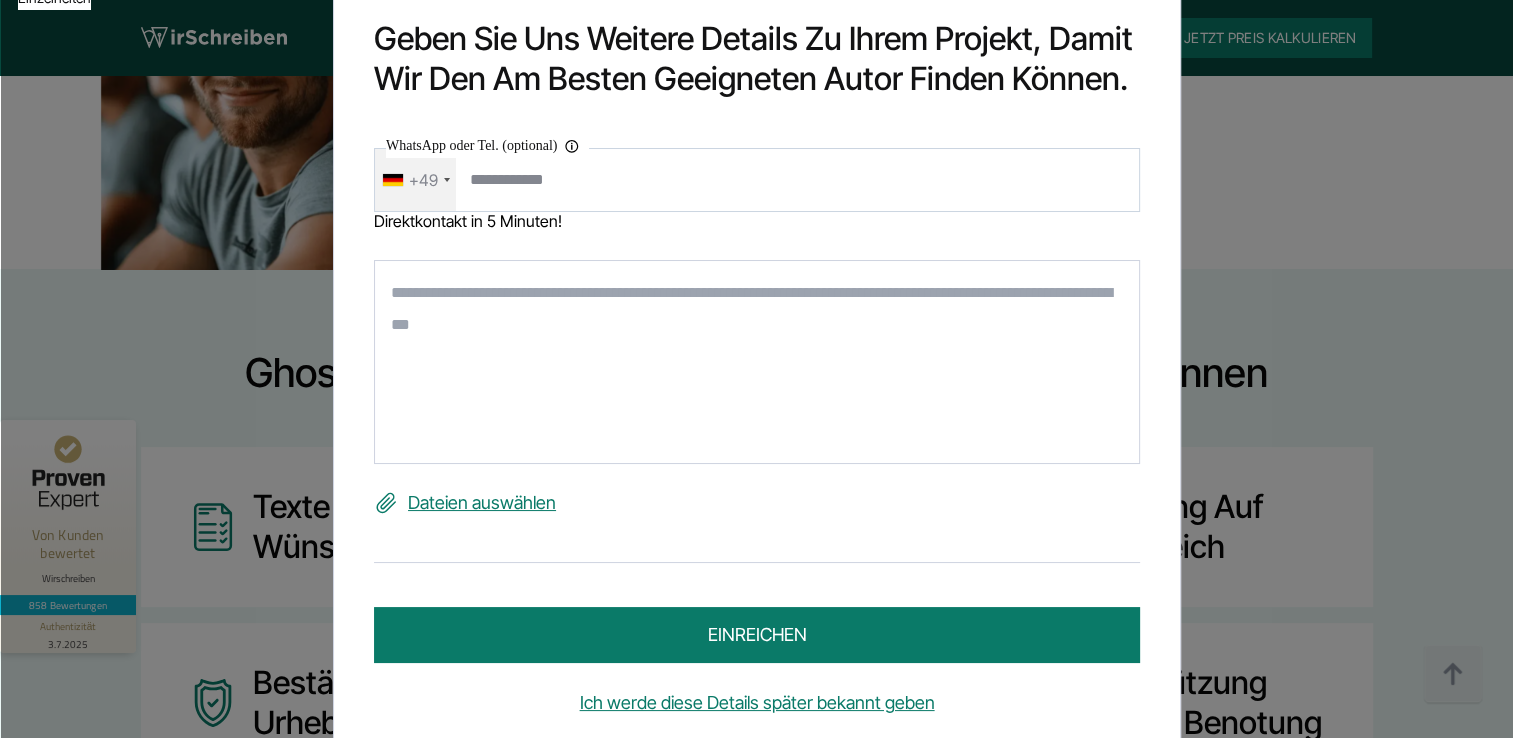 click at bounding box center (757, 362) 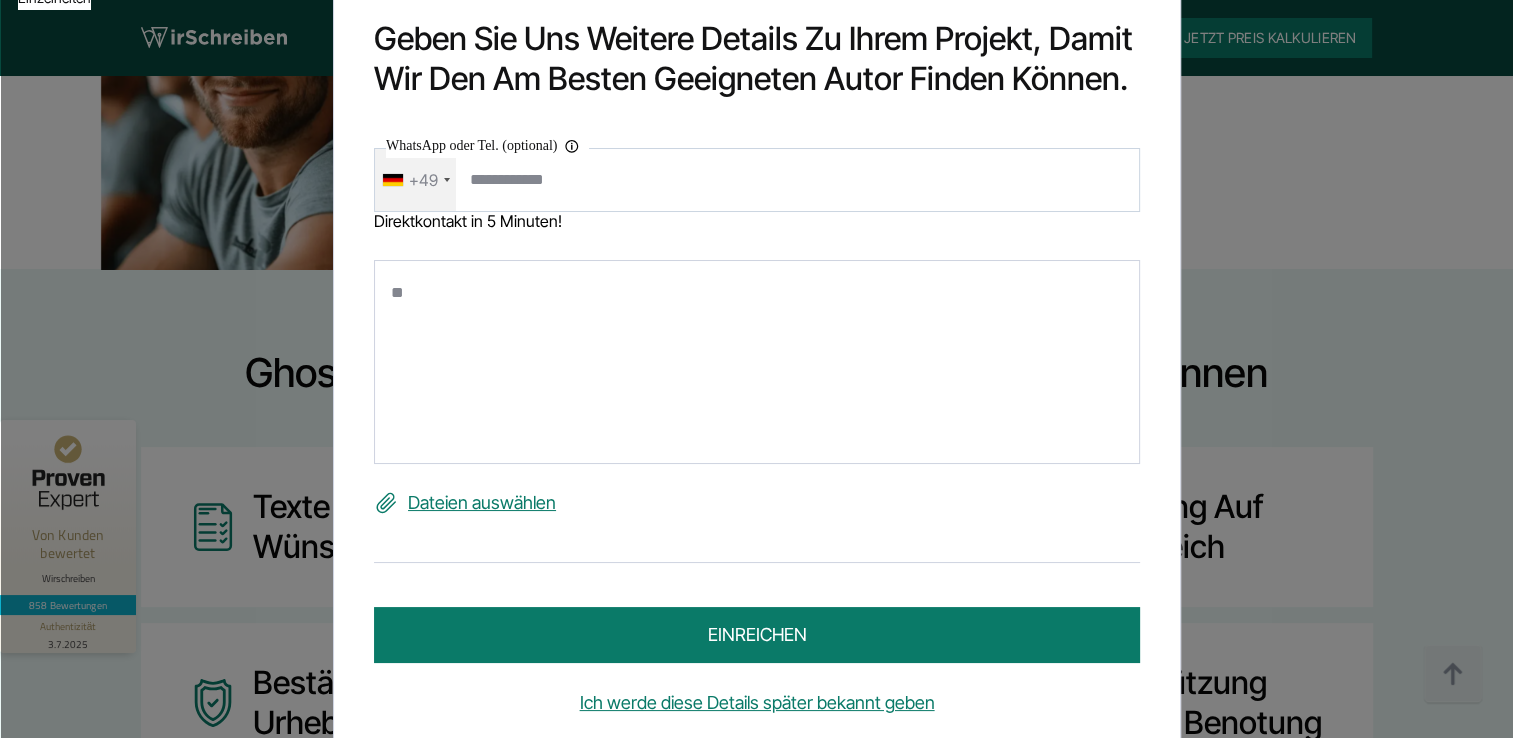 type on "*" 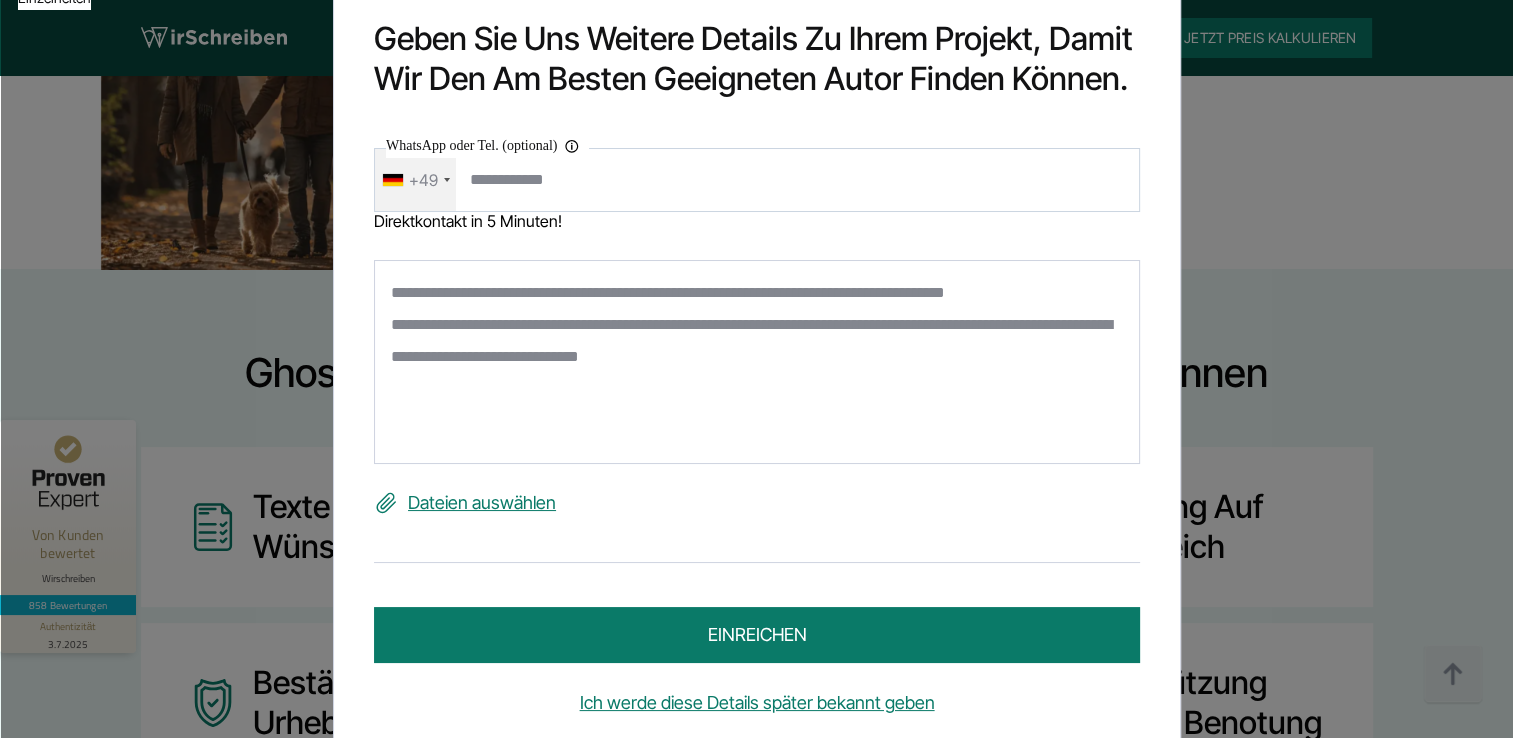 type on "**********" 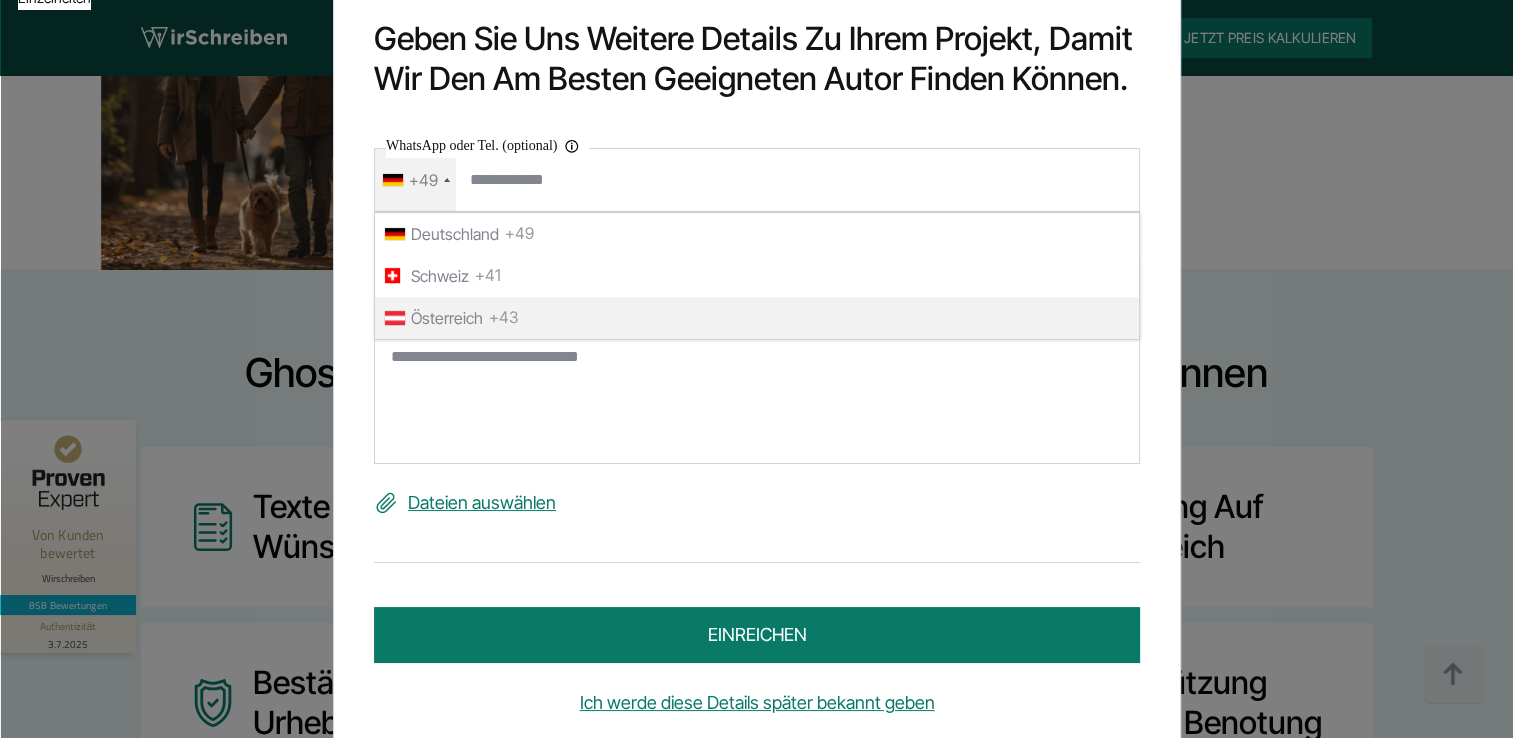 click on "Österreich" at bounding box center (447, 318) 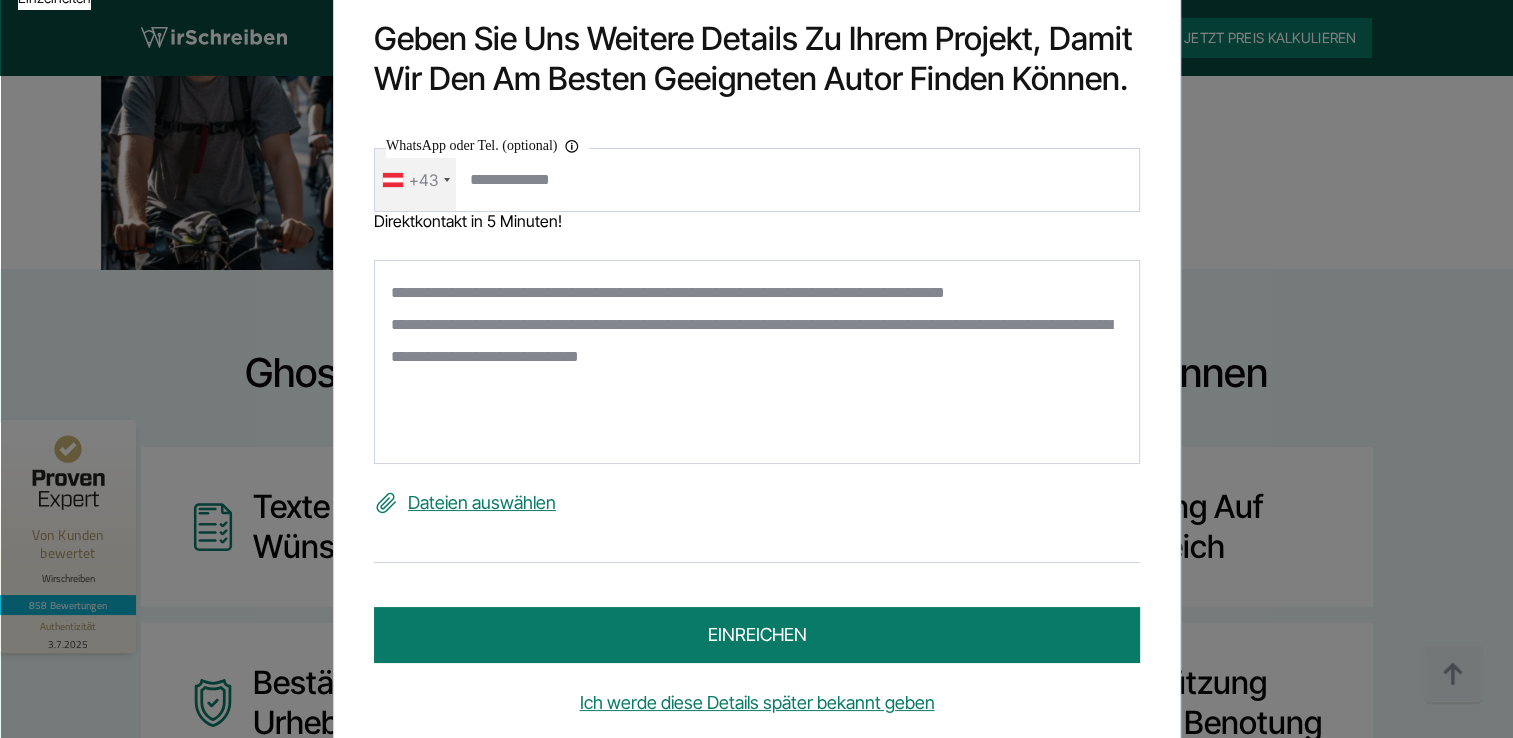 type on "*" 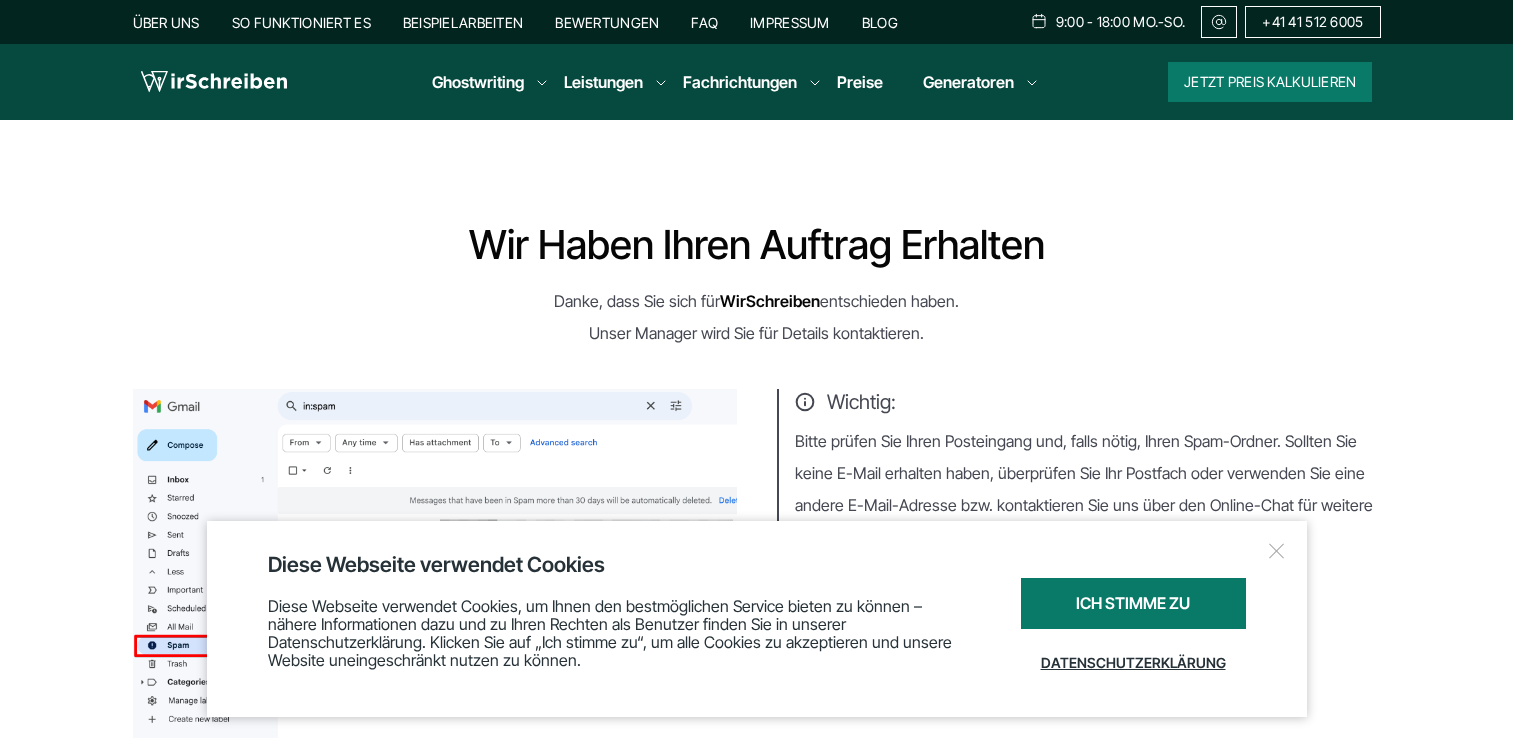 scroll, scrollTop: 0, scrollLeft: 0, axis: both 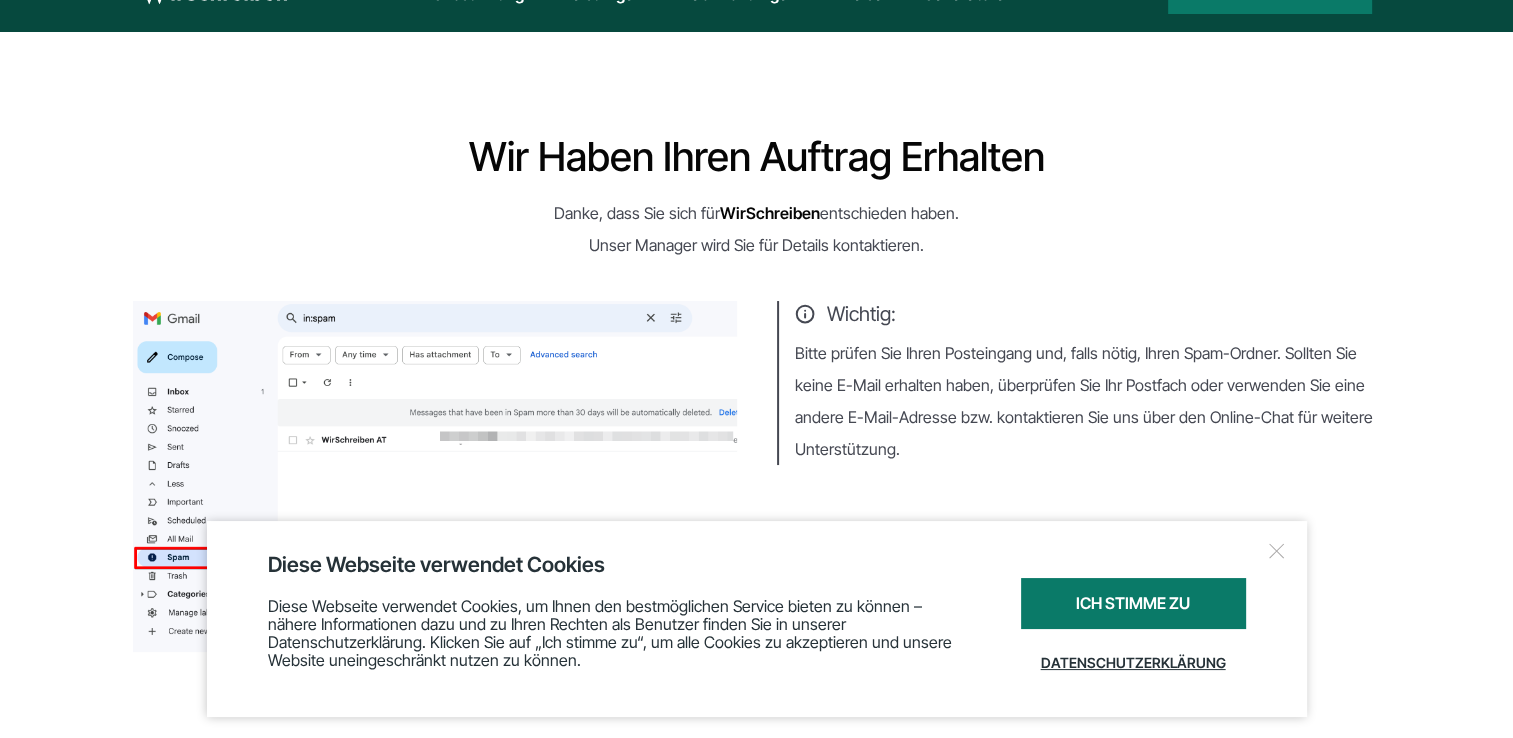 click at bounding box center (1277, 551) 